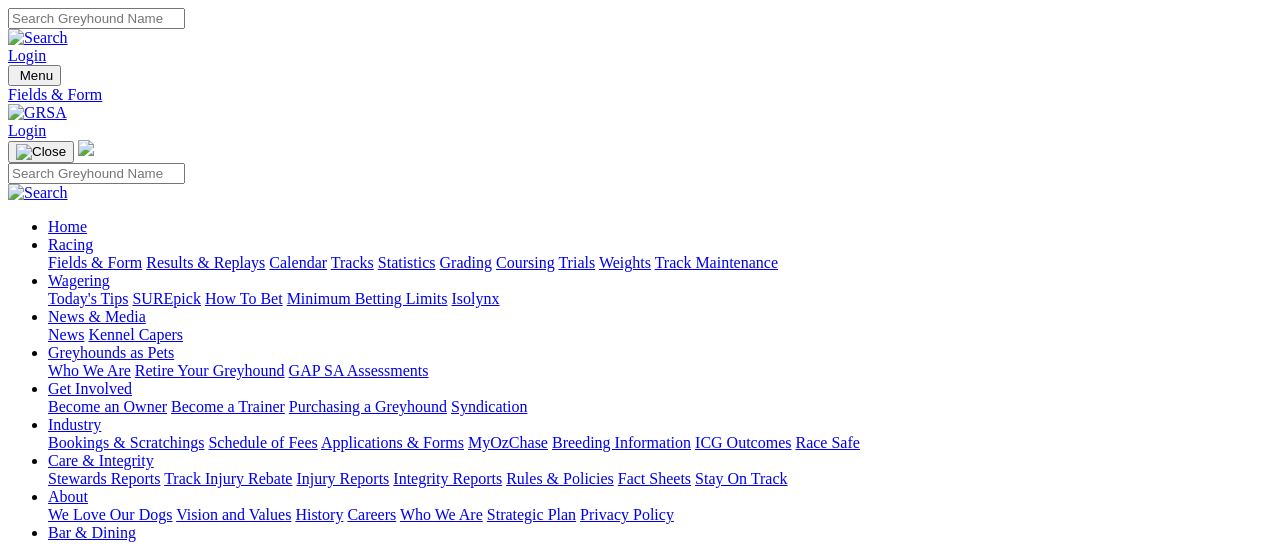scroll, scrollTop: 0, scrollLeft: 0, axis: both 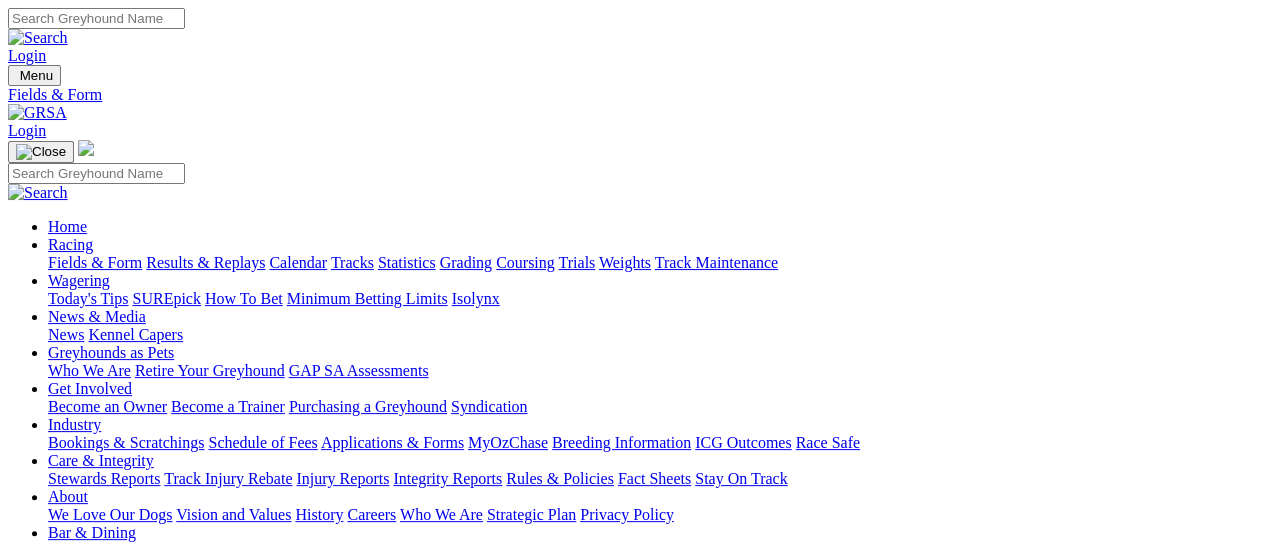 click on "E" at bounding box center (13, 790) 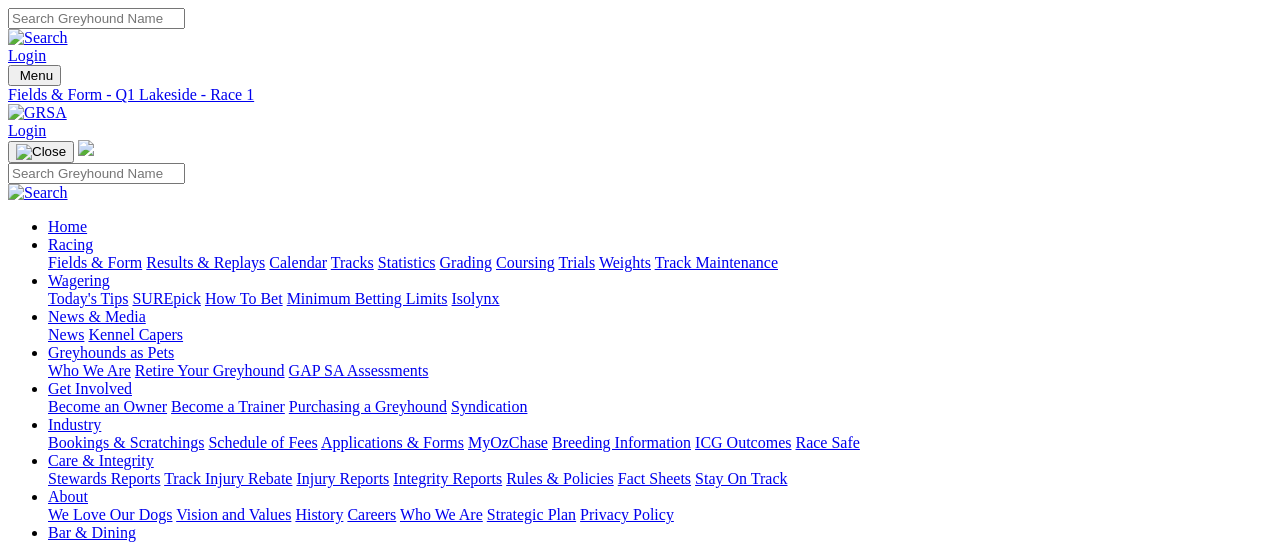 click on "South Australia
New South Wales
Northern Territory
Queensland
Tasmania
Victoria
Western Australia
Wednesday, 6 Aug 2025
FIELDS
12 races
R1
2:32pm
R2
2:55pm
R3
3:12pm
R4
3:30pm
R5
3:47pm
R6
4:05pm
R7 R8 R9 R10" at bounding box center [632, 789] 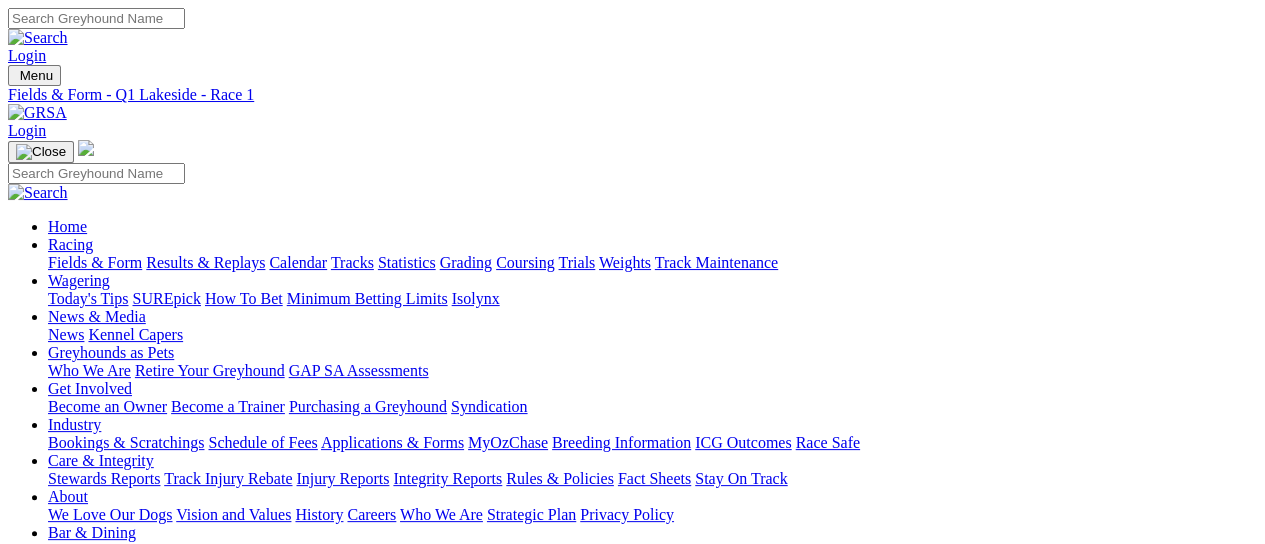 click on "R4" at bounding box center [17, 772] 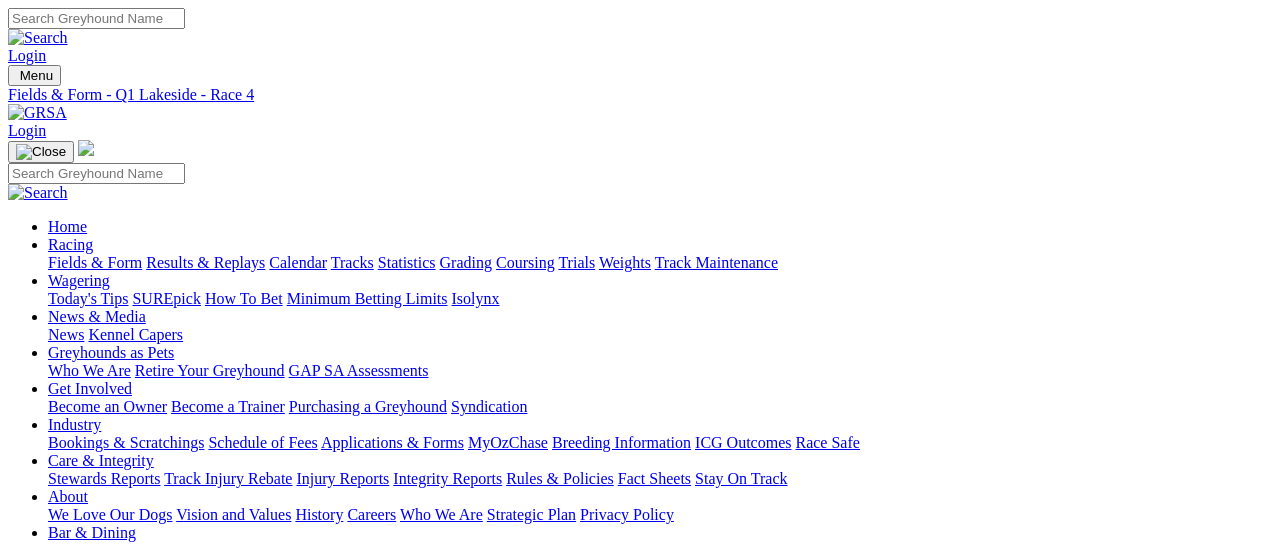 scroll, scrollTop: 0, scrollLeft: 0, axis: both 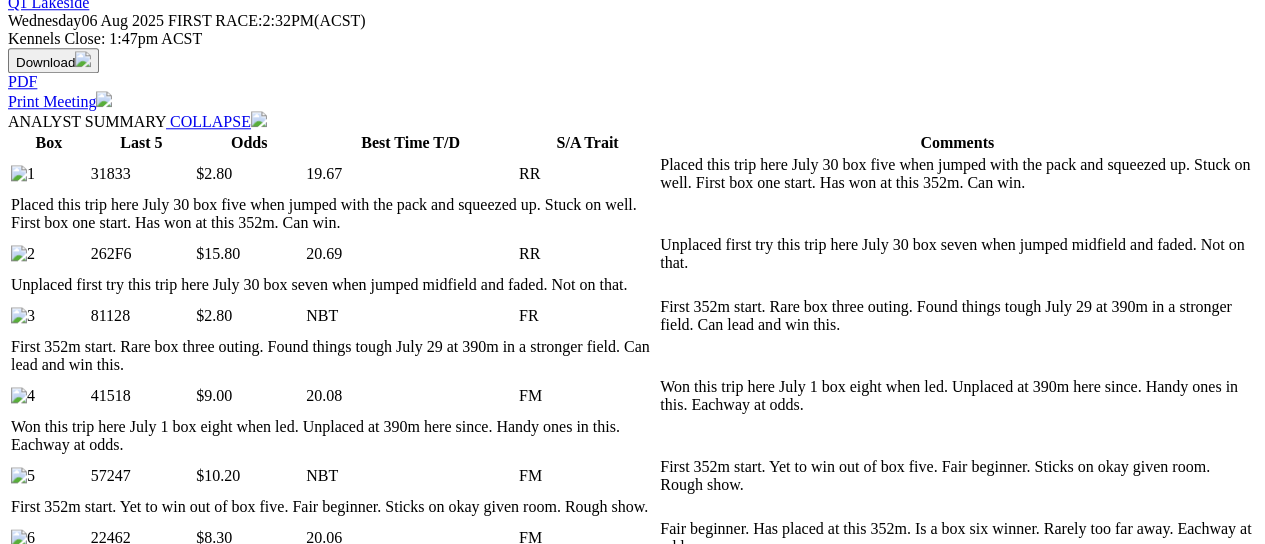 click on "COLLAPSE" at bounding box center (237, 1934) 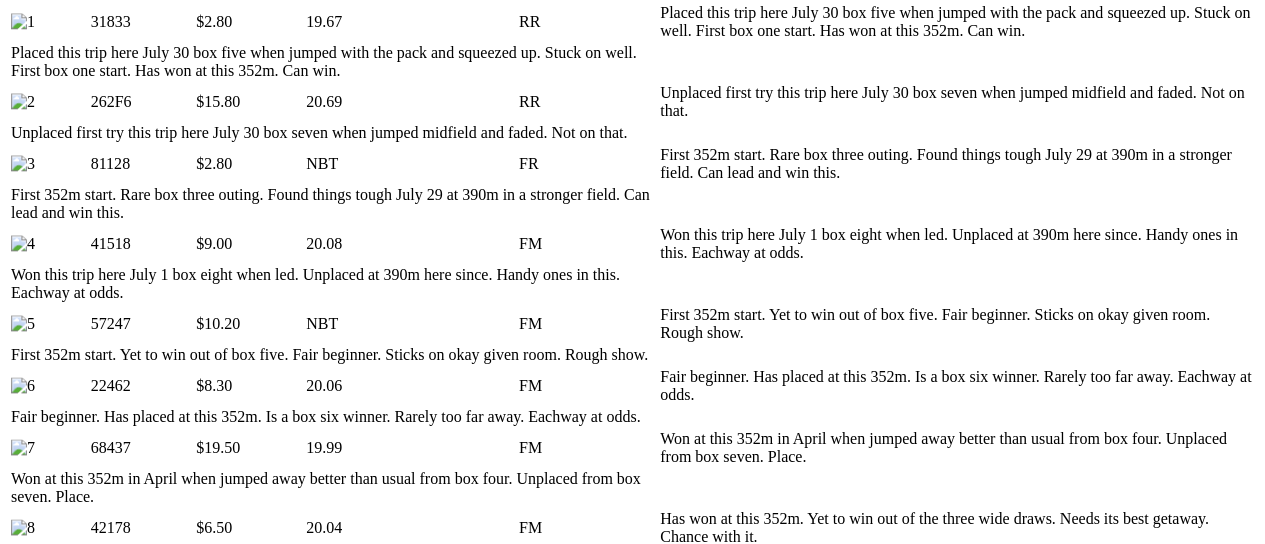scroll, scrollTop: 1012, scrollLeft: 0, axis: vertical 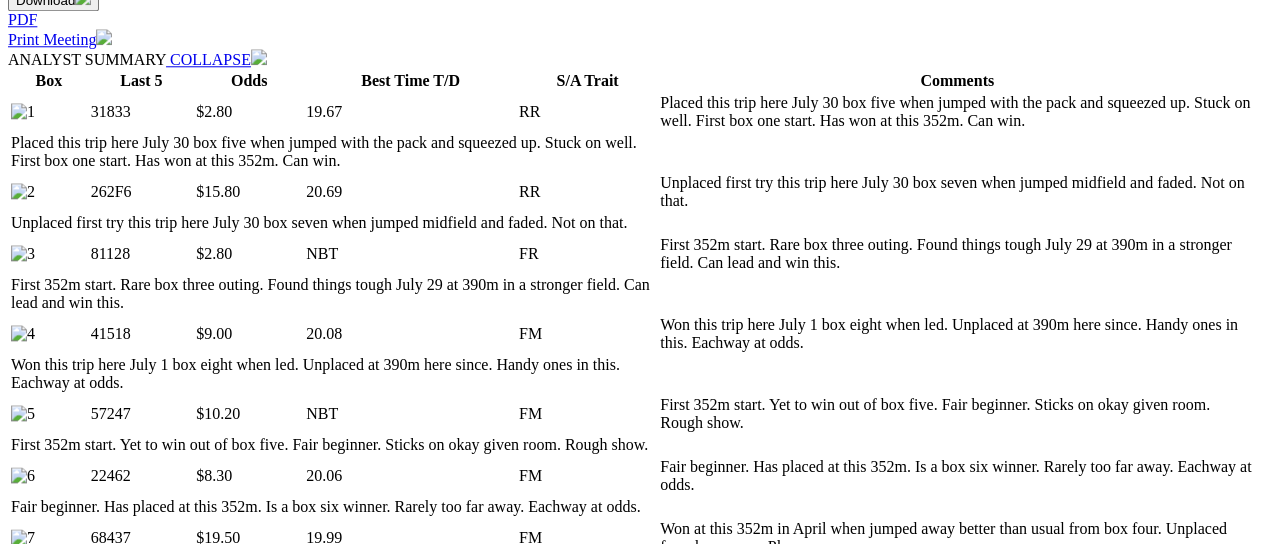 click on "5
10
20
Career" at bounding box center (238, 1363) 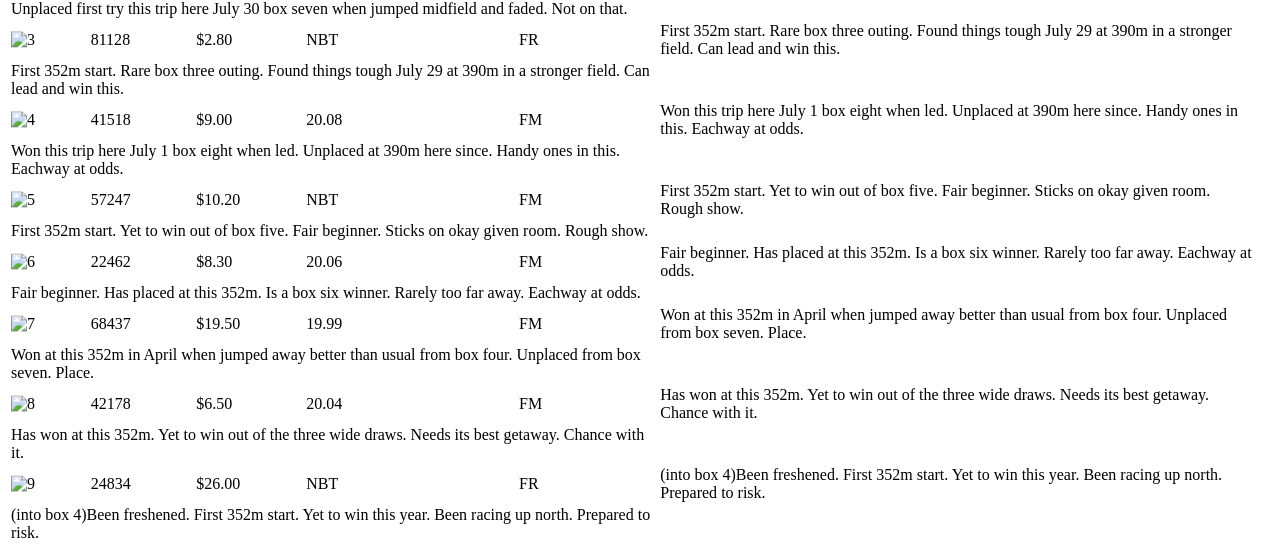 scroll, scrollTop: 1234, scrollLeft: 0, axis: vertical 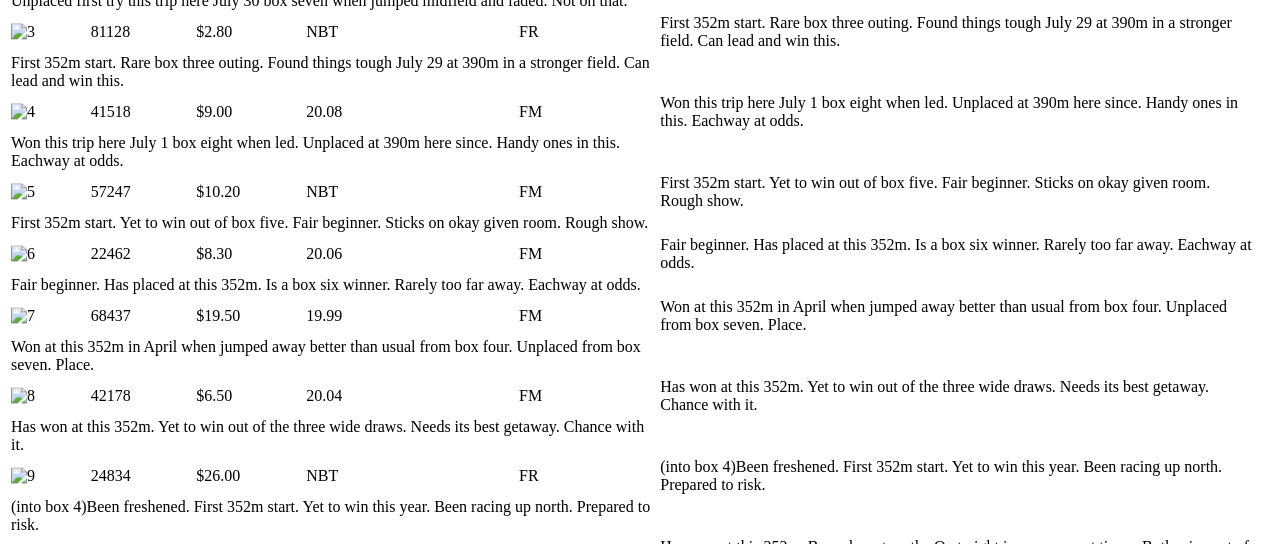 click on "COLLAPSE" at bounding box center [237, 1980] 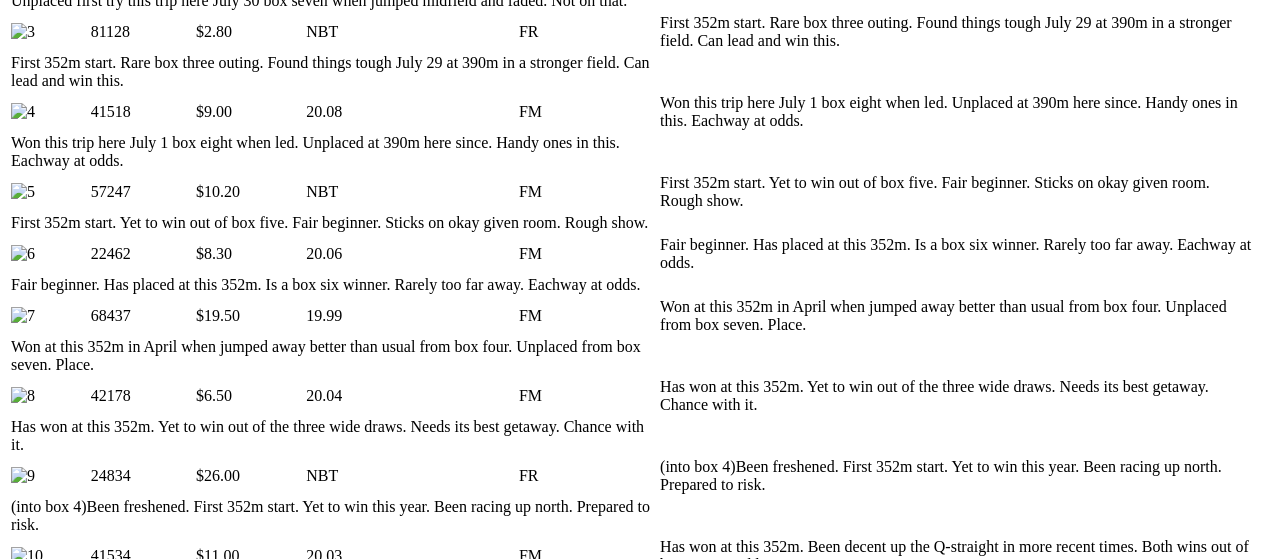 click on "Q1 Lakeside - Race 6" at bounding box center (632, 38974) 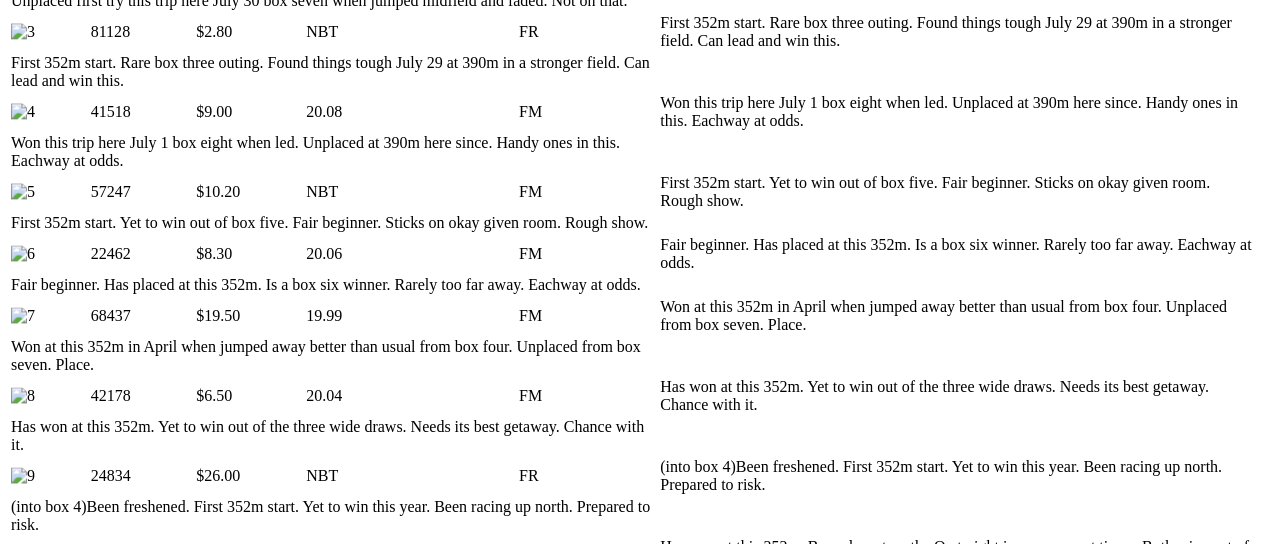 click at bounding box center (827, 1698) 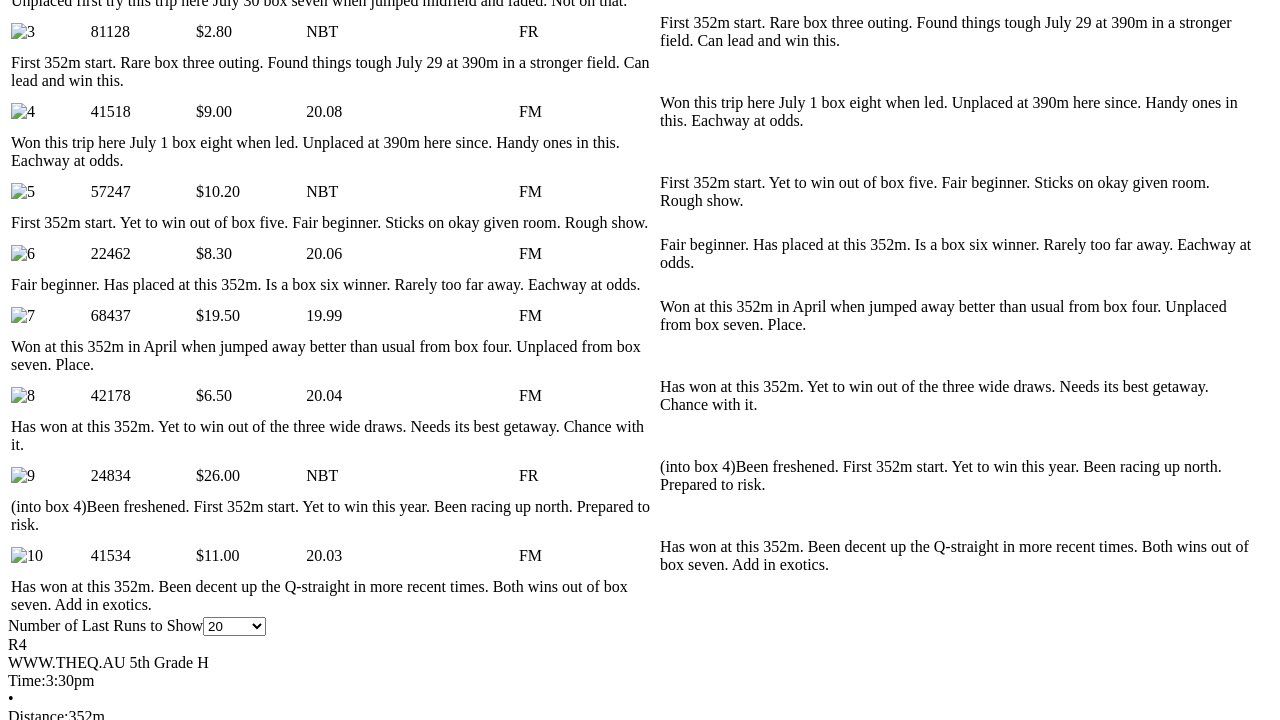 click on "Q1 Lakeside - Race 8" at bounding box center [632, 38974] 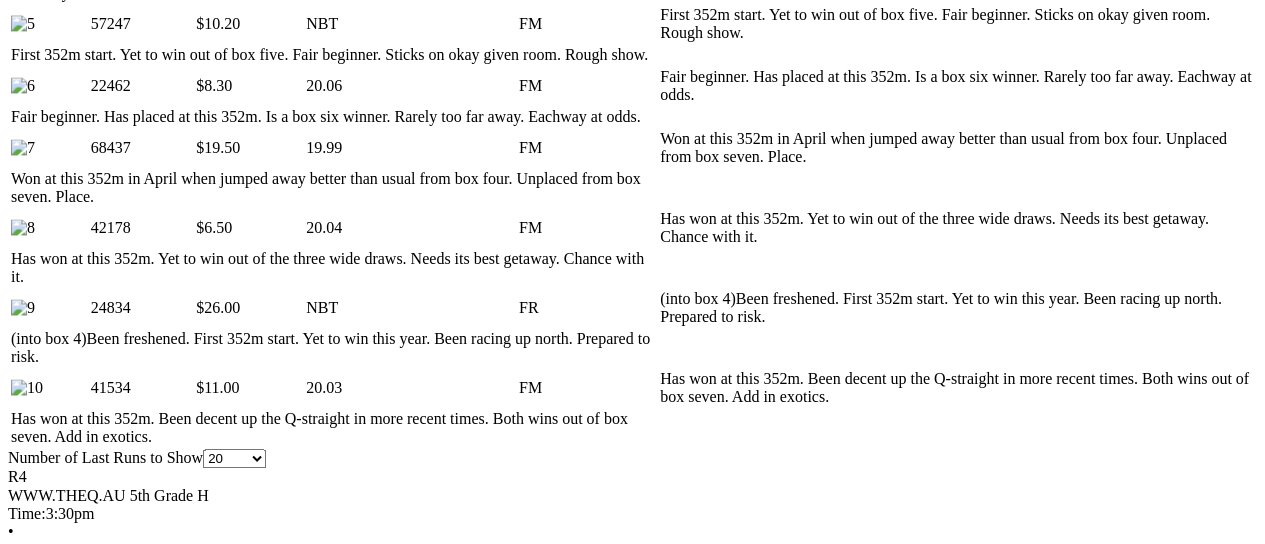 scroll, scrollTop: 1464, scrollLeft: 0, axis: vertical 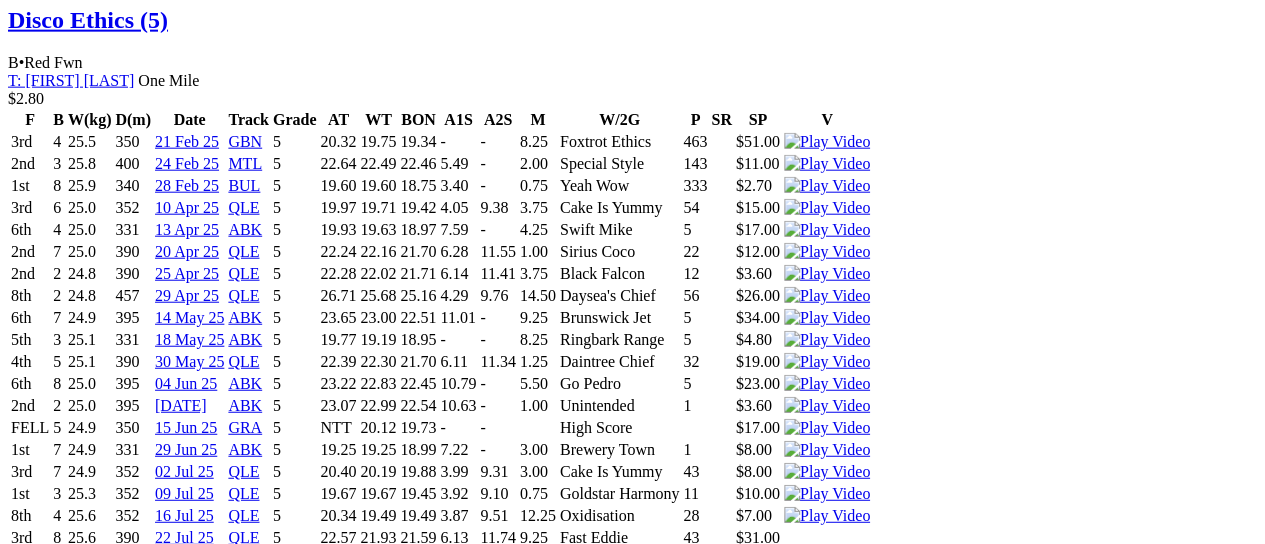 click at bounding box center (781, 3097) 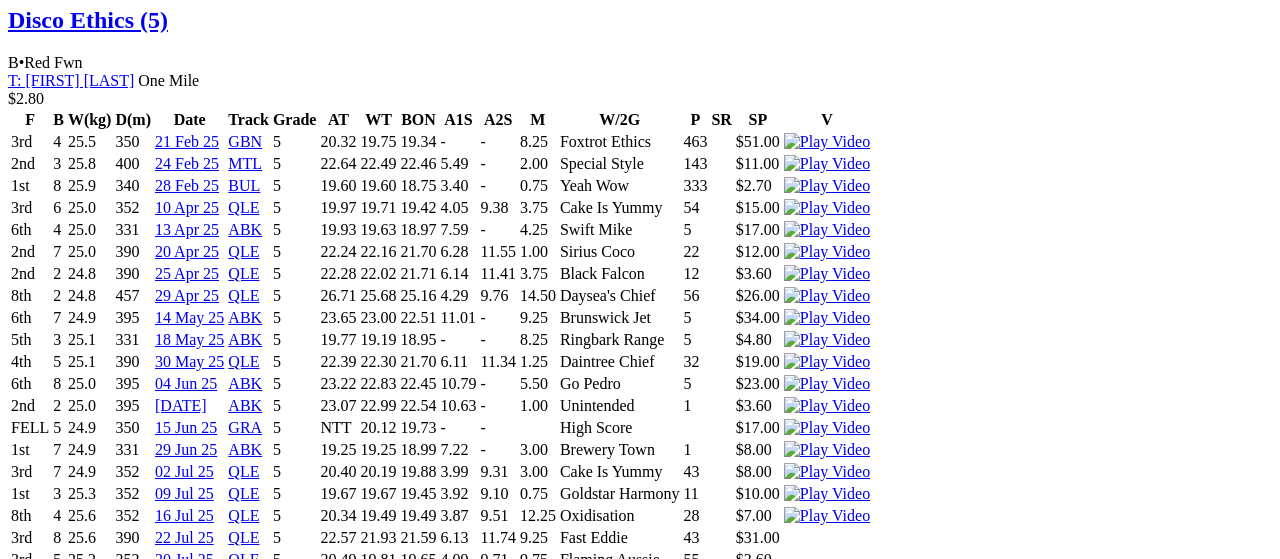 click on "Q1 Lakeside - Race 8" at bounding box center (632, 37792) 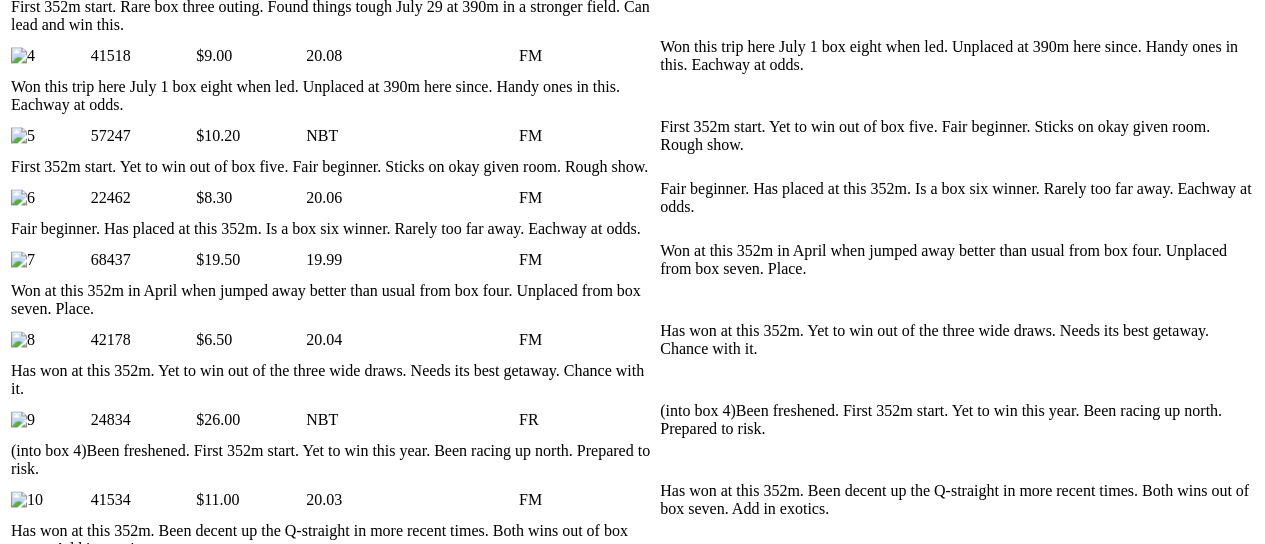 scroll, scrollTop: 0, scrollLeft: 0, axis: both 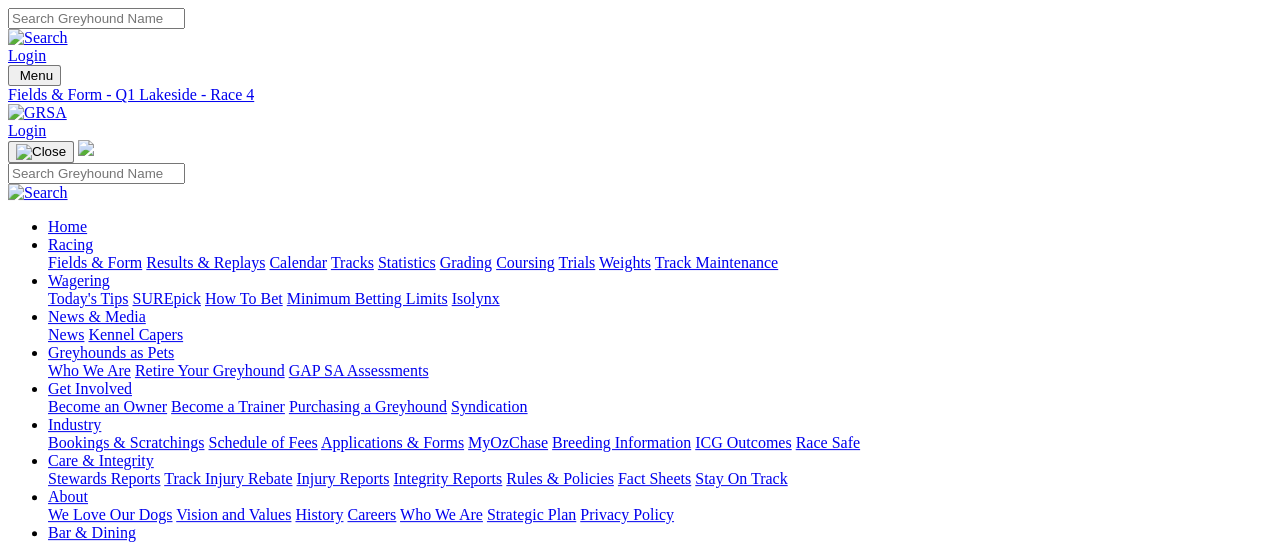 click on "R5
3:47pm" at bounding box center [632, 791] 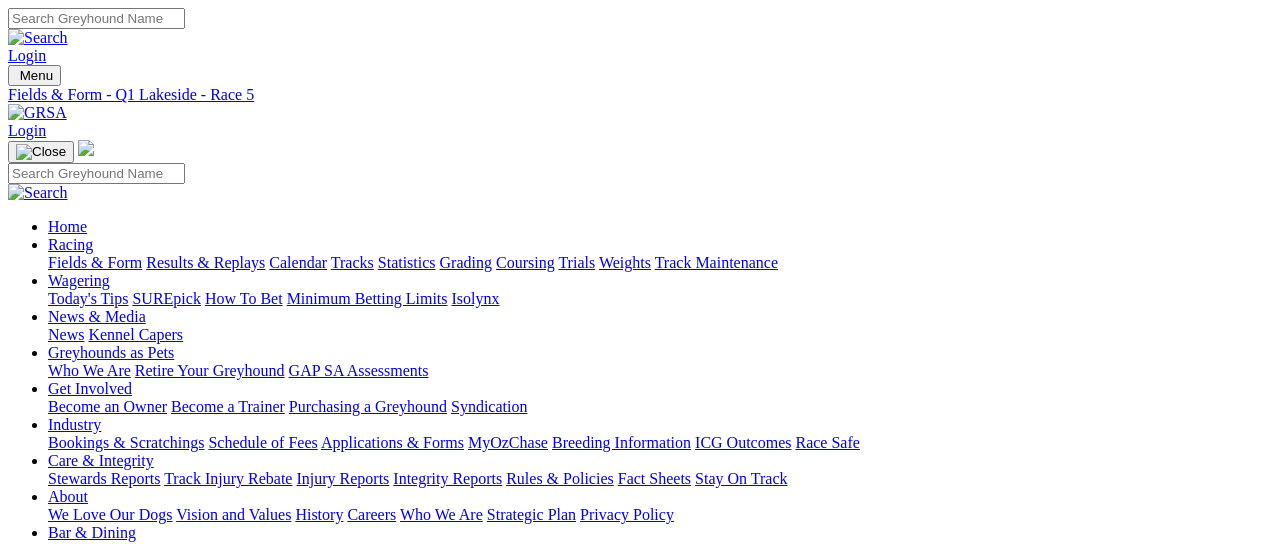 scroll, scrollTop: 0, scrollLeft: 0, axis: both 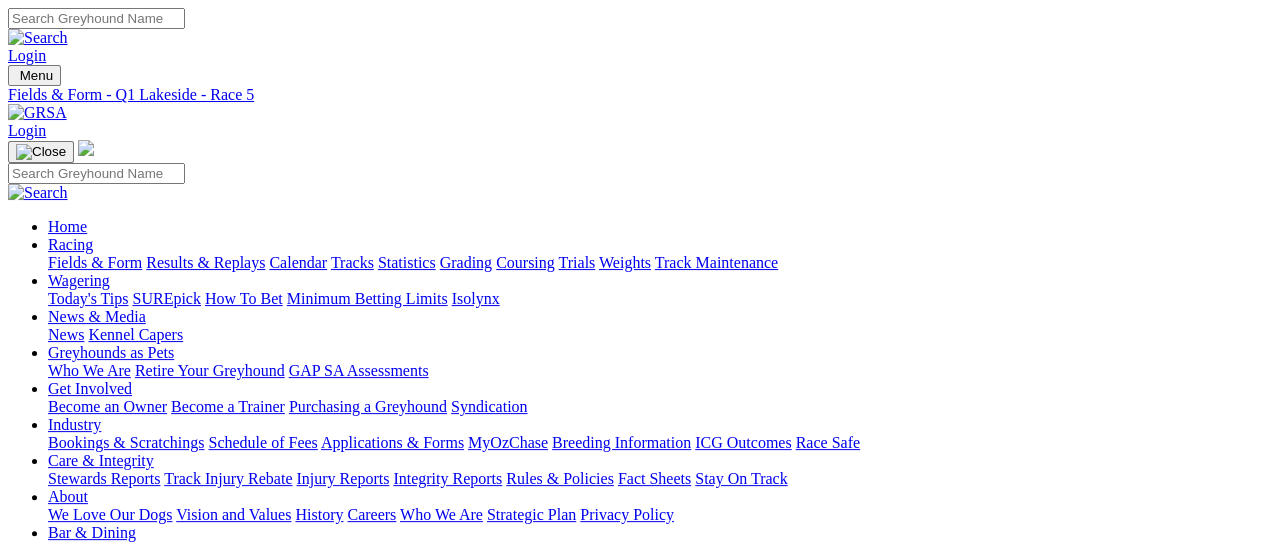 click on "4:05pm" at bounding box center (55, 808) 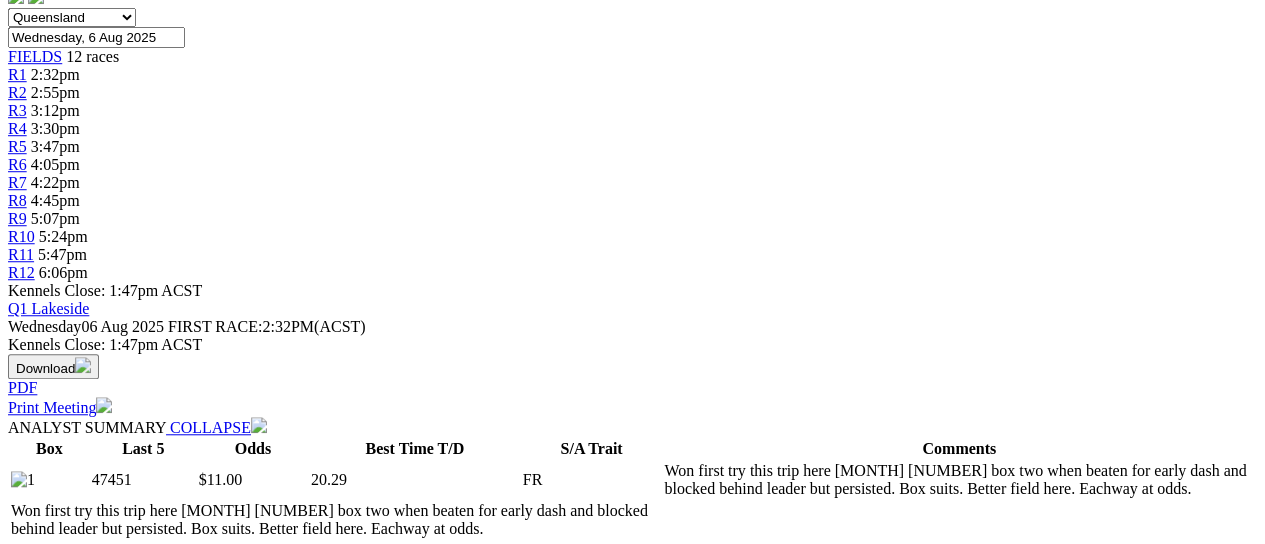 scroll, scrollTop: 1317, scrollLeft: 0, axis: vertical 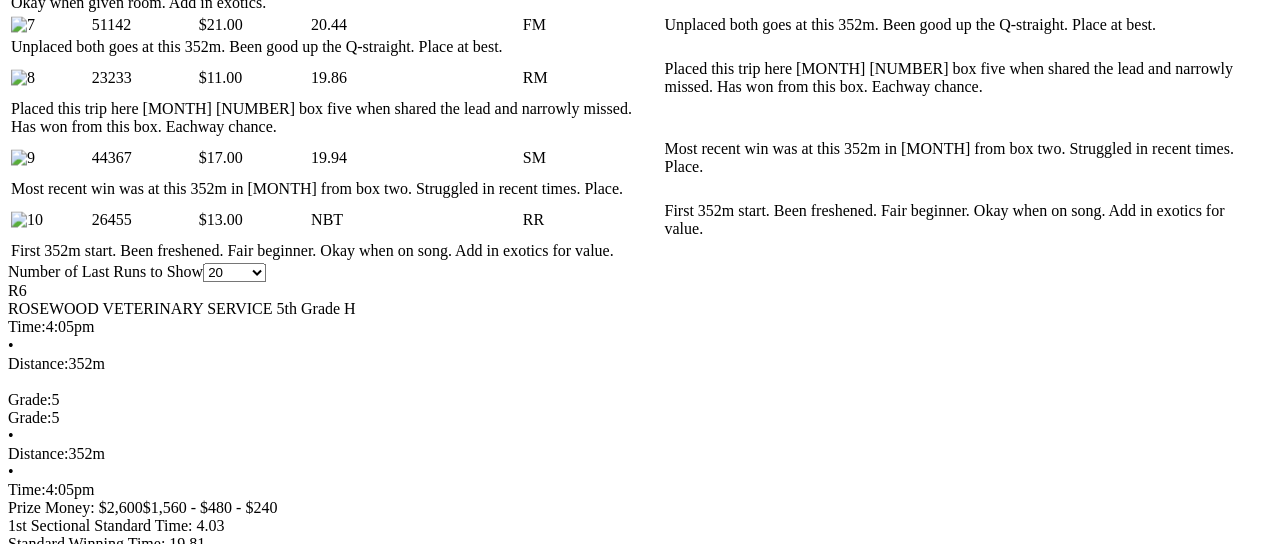 click on "COLLAPSE" at bounding box center [237, 2565] 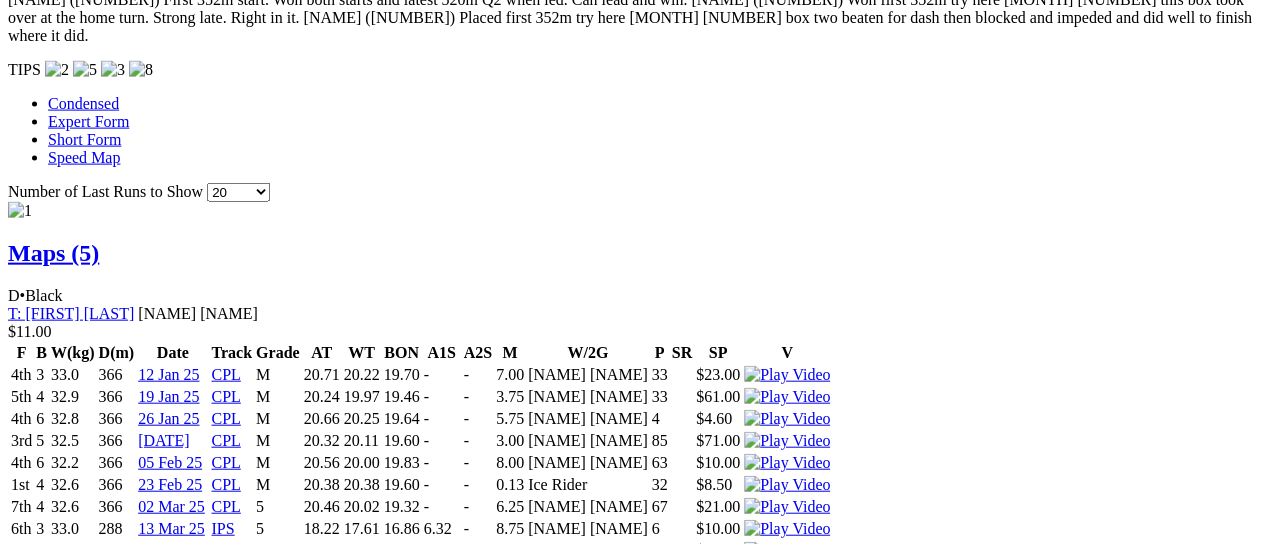 scroll, scrollTop: 2185, scrollLeft: 0, axis: vertical 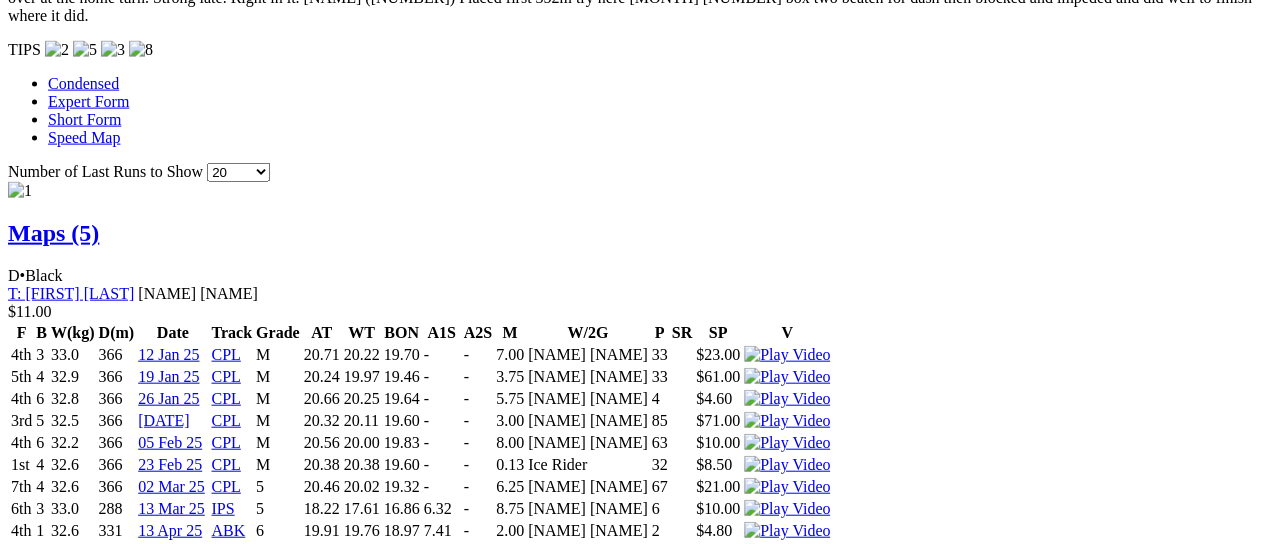 click at bounding box center (800, 2922) 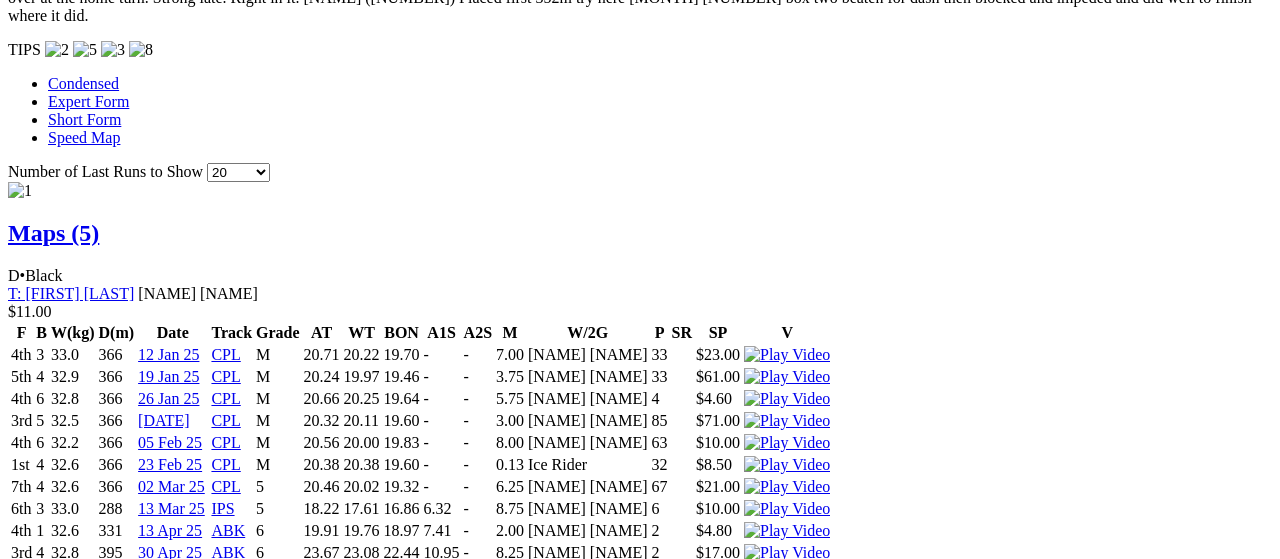 click on "Q1 Lakeside - Race 11" at bounding box center [632, 37081] 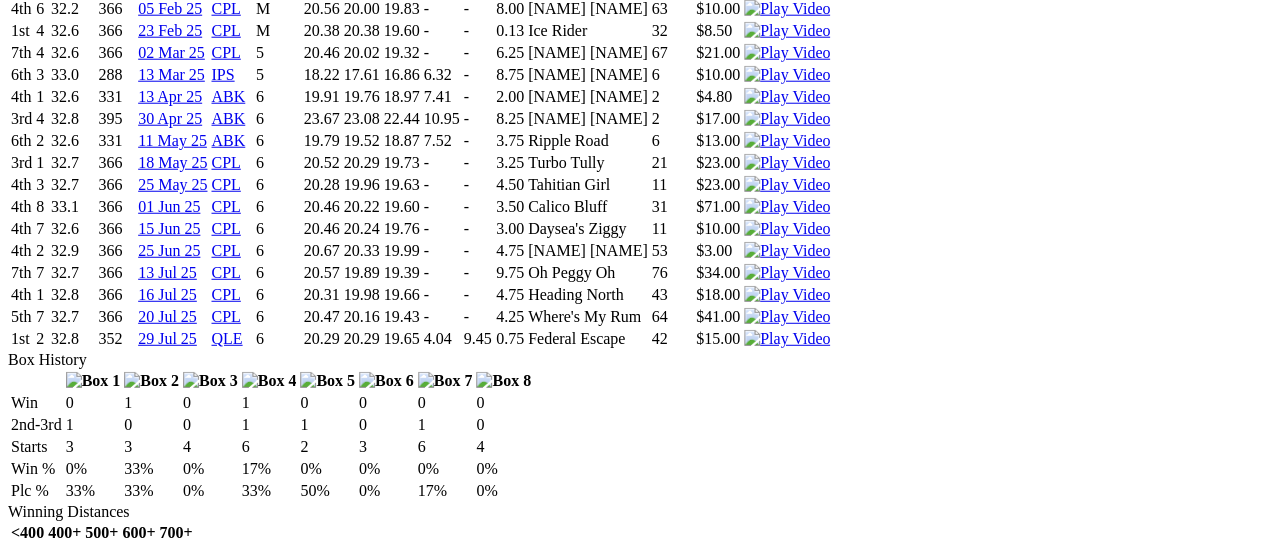 scroll, scrollTop: 2629, scrollLeft: 0, axis: vertical 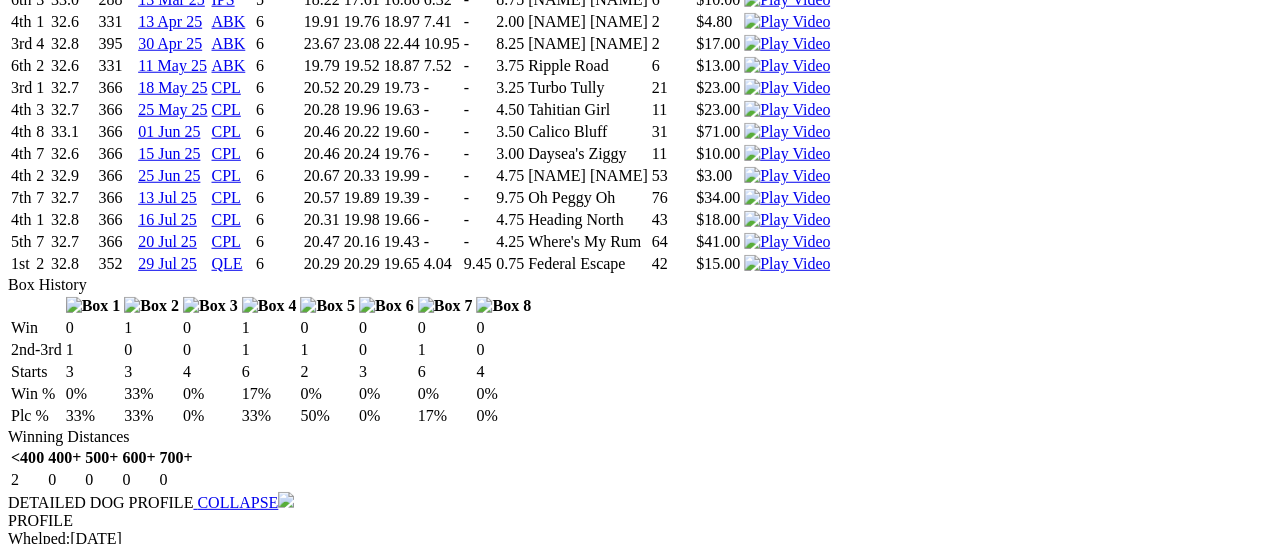 click at bounding box center (790, 3572) 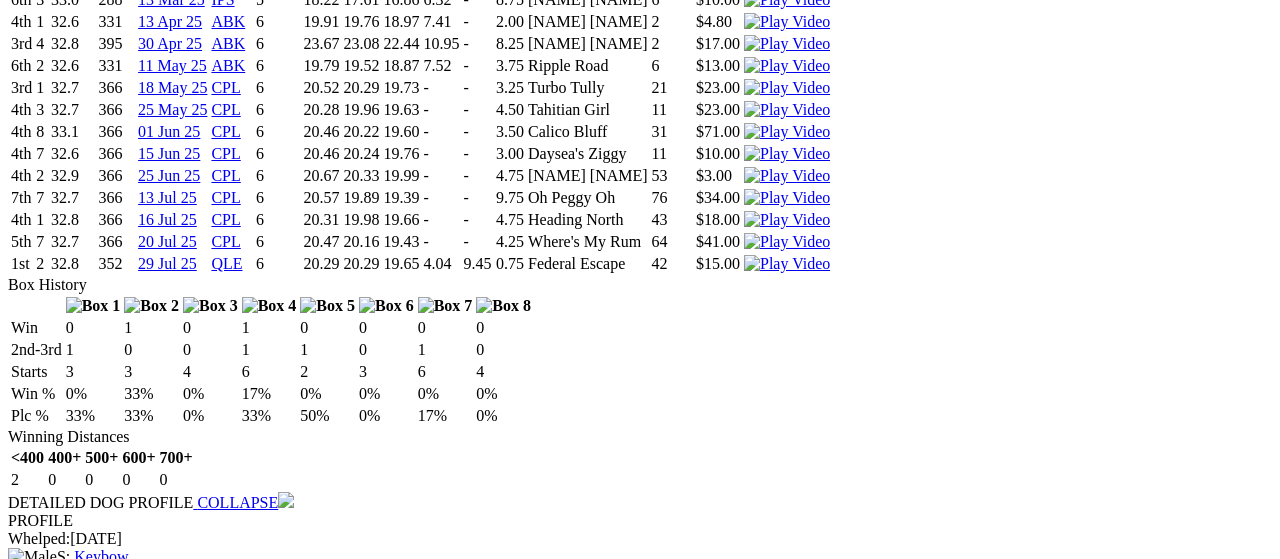 click on "Q1 Lakeside - Race 10" at bounding box center (632, 36572) 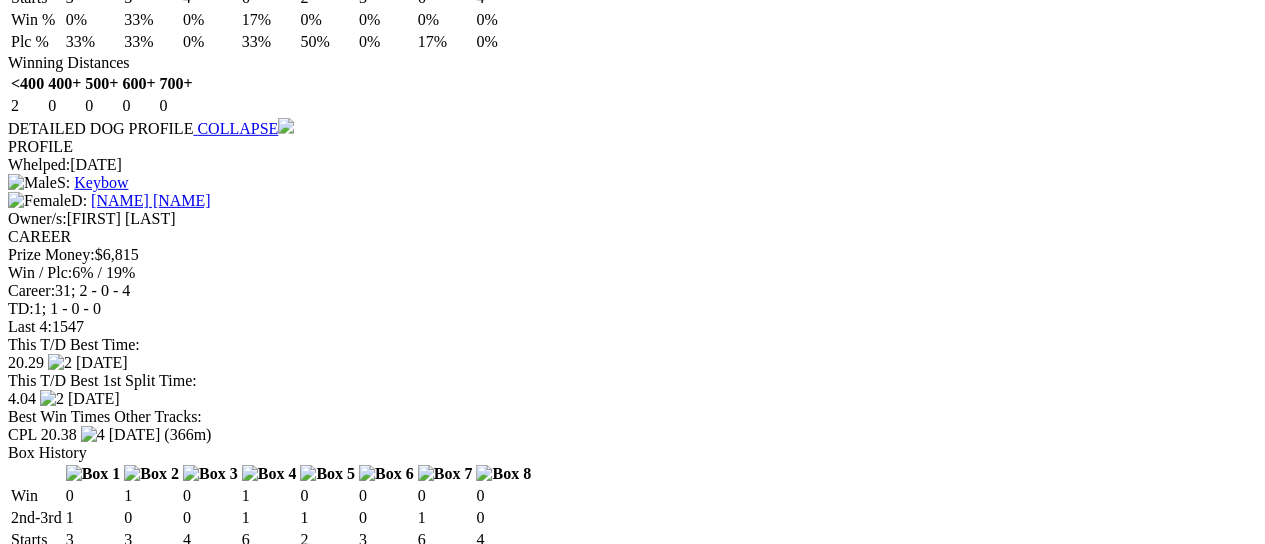 scroll, scrollTop: 3078, scrollLeft: 0, axis: vertical 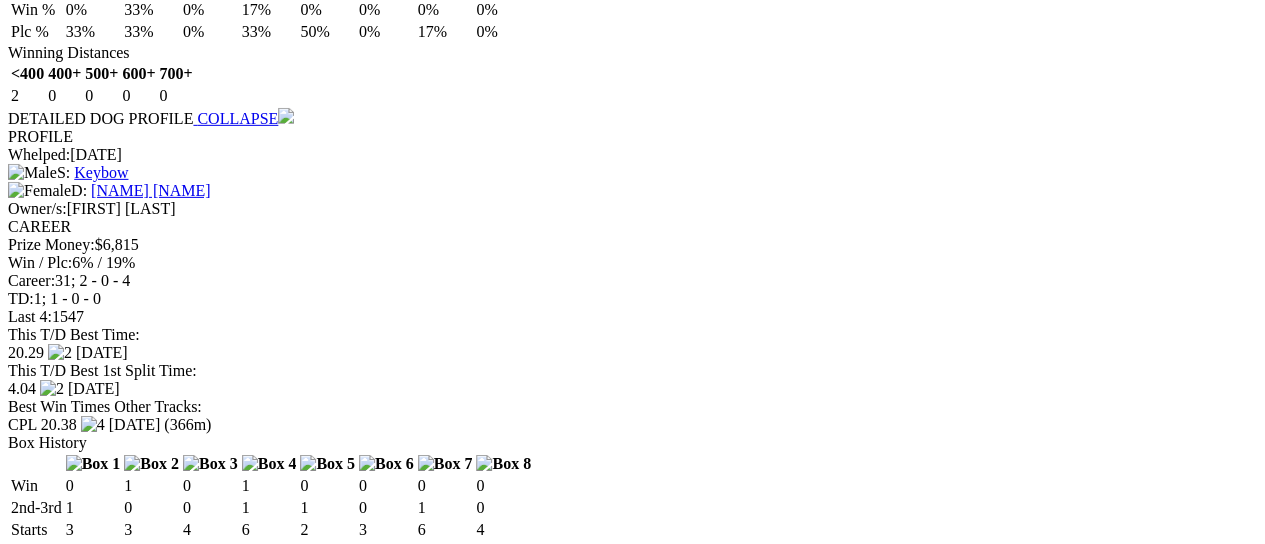 click at bounding box center (788, 4255) 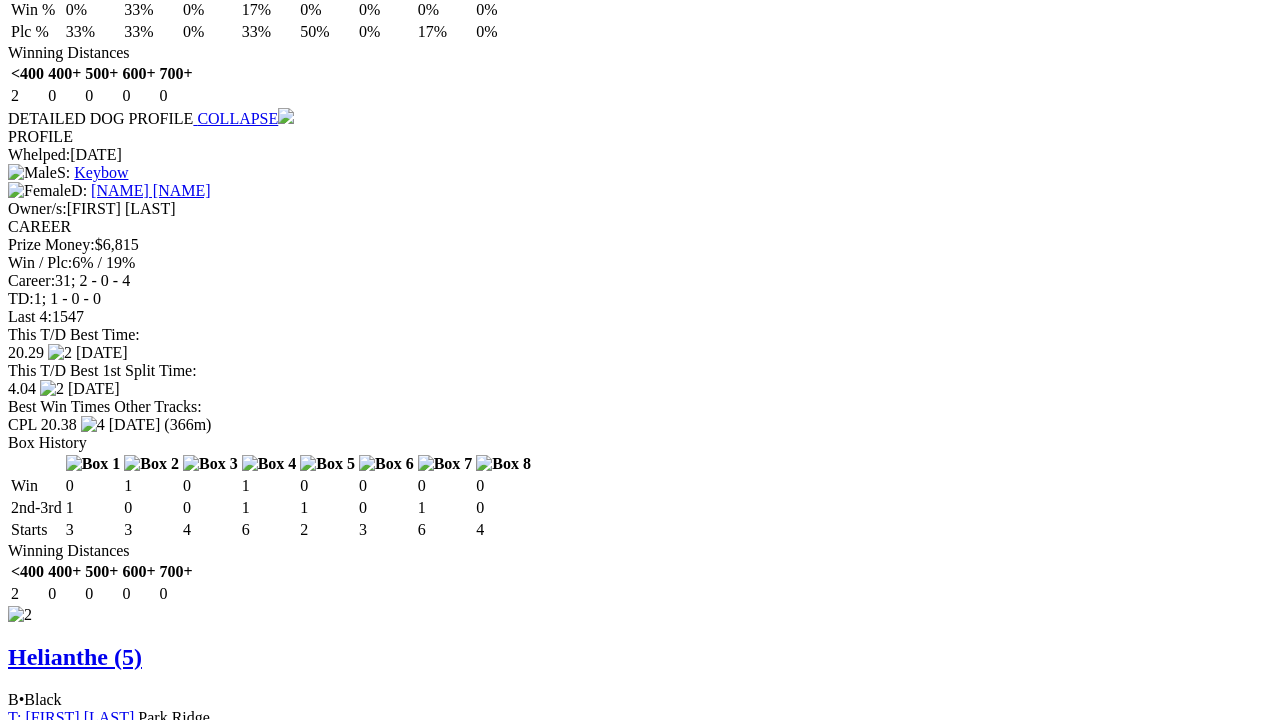 click on "Q1 Lakeside - Race 10" at bounding box center [632, 36188] 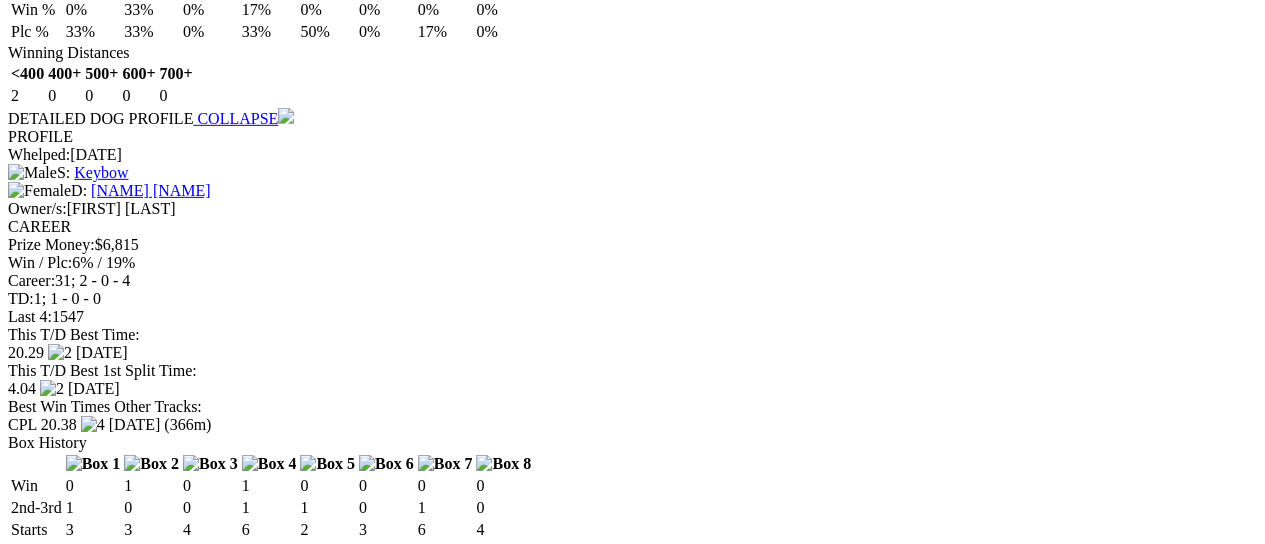 click at bounding box center (788, 4211) 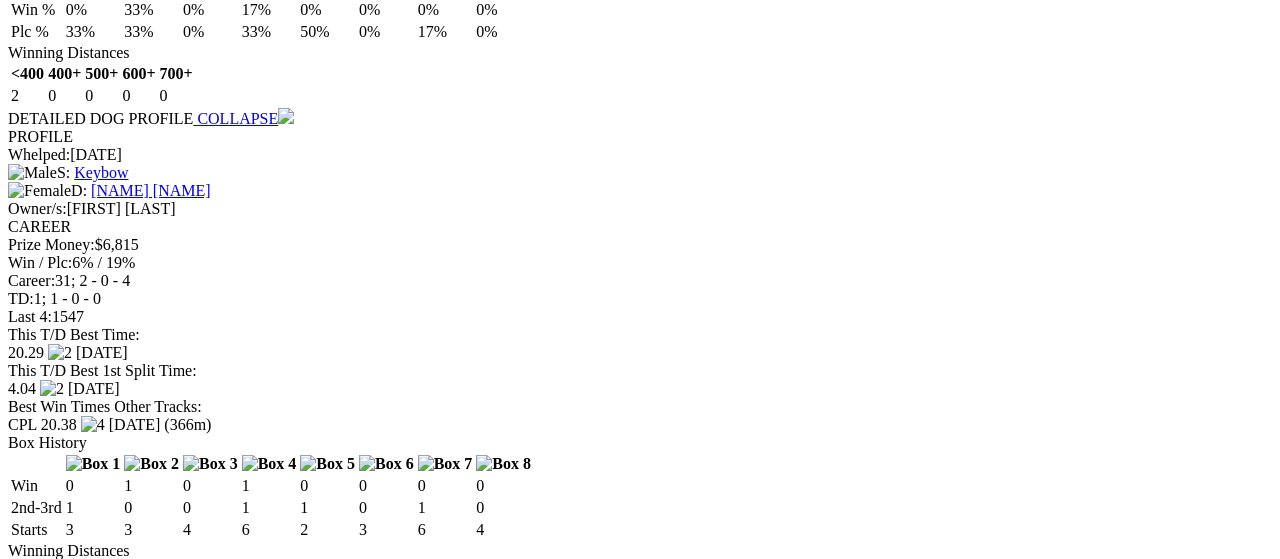 click on "Albion Park - Race 3" at bounding box center (632, 36188) 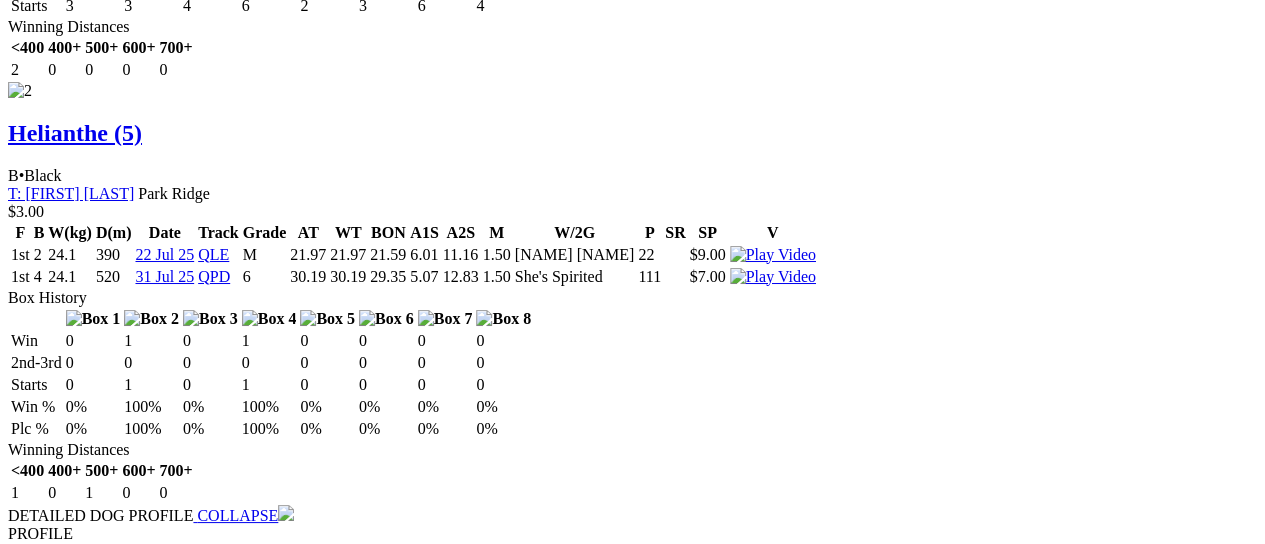scroll, scrollTop: 3612, scrollLeft: 0, axis: vertical 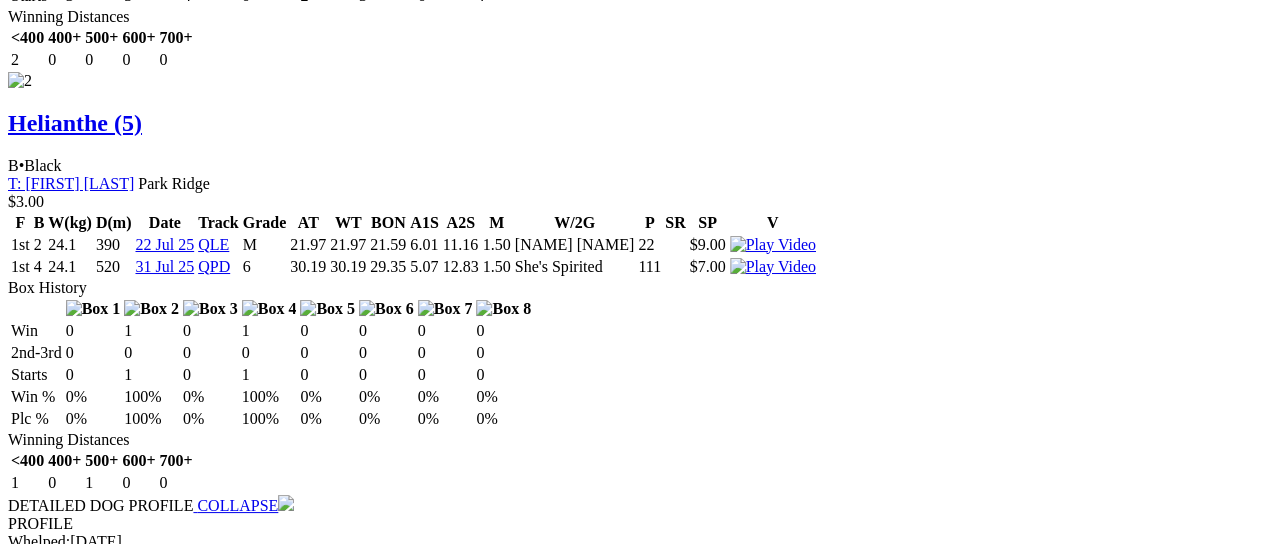 click at bounding box center [874, 5056] 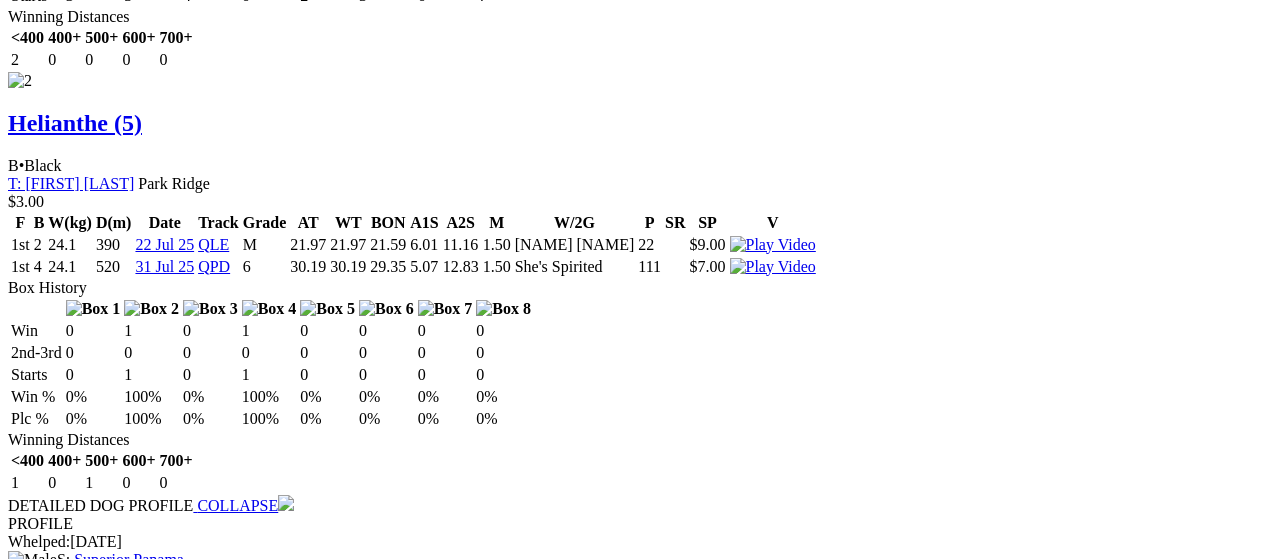 click on "Q1 Lakeside - Race 5" at bounding box center (632, 35654) 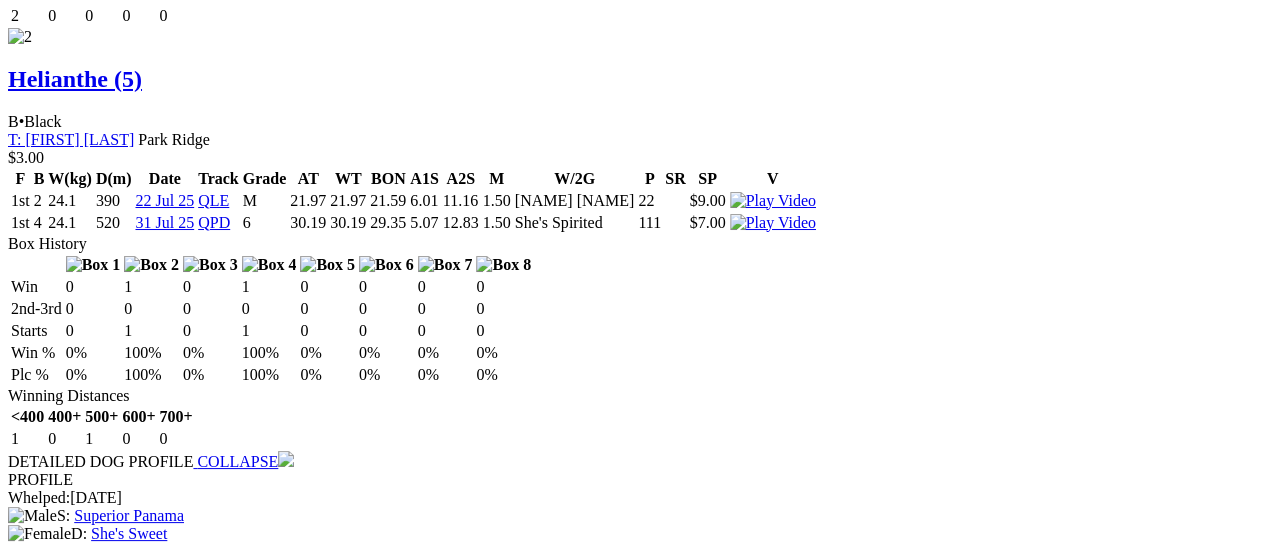 scroll, scrollTop: 3676, scrollLeft: 0, axis: vertical 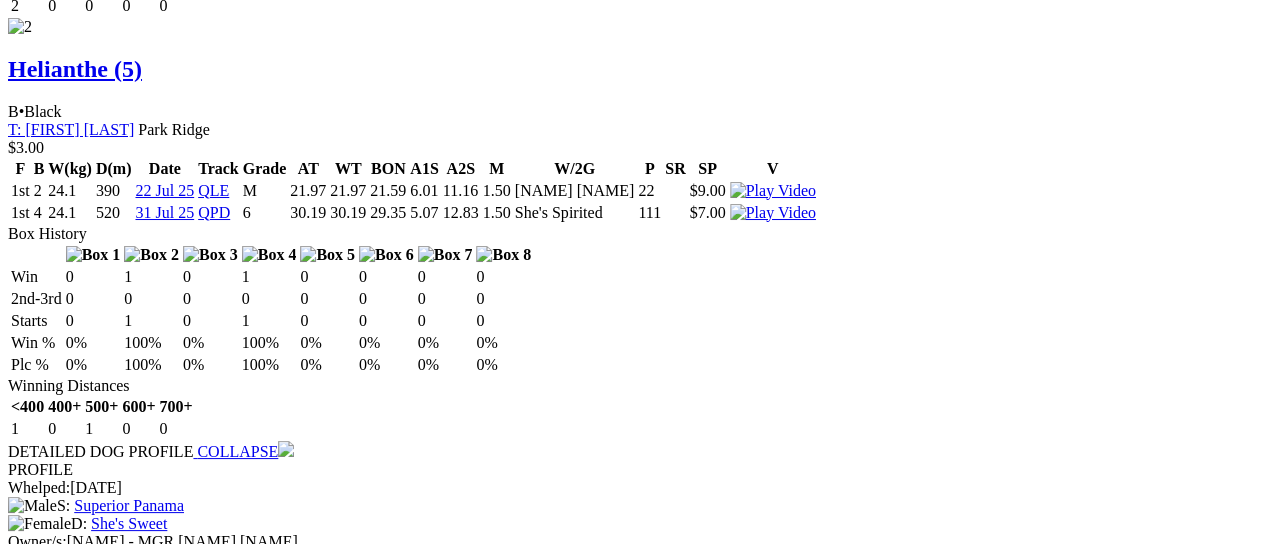 click at bounding box center (874, 4958) 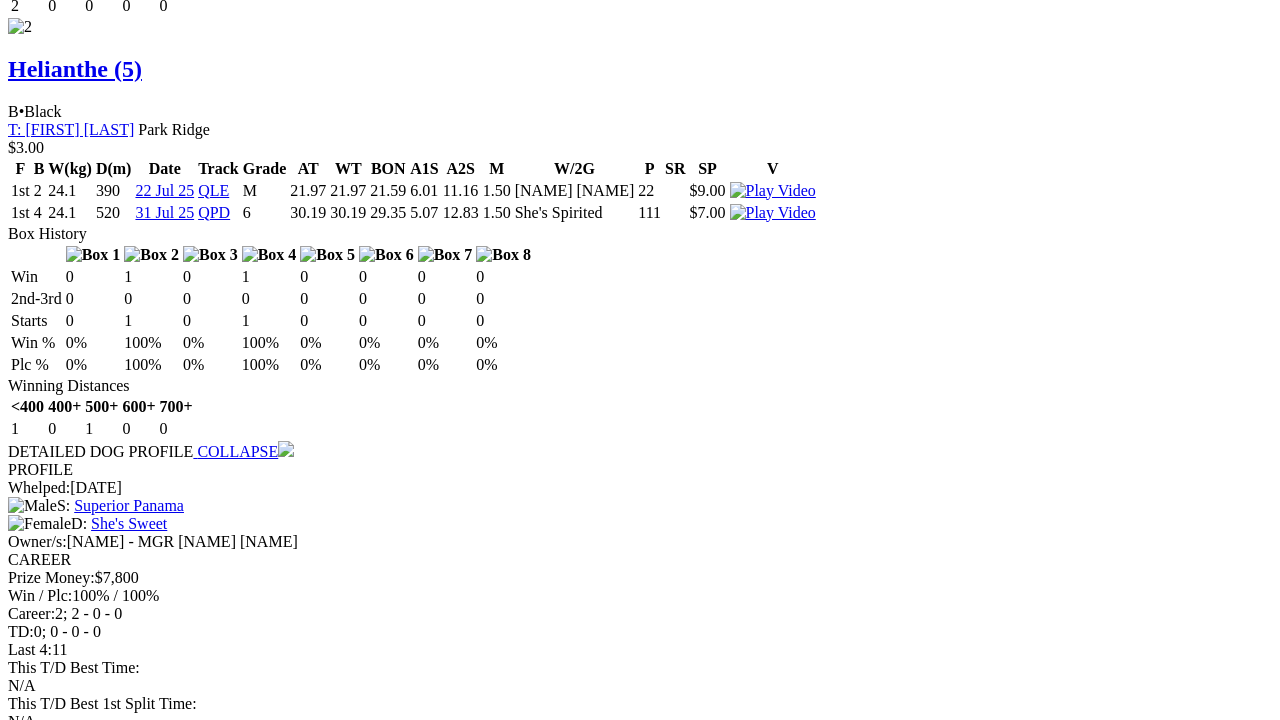 click on "Q1 Lakeside - Race 6" at bounding box center [632, 35600] 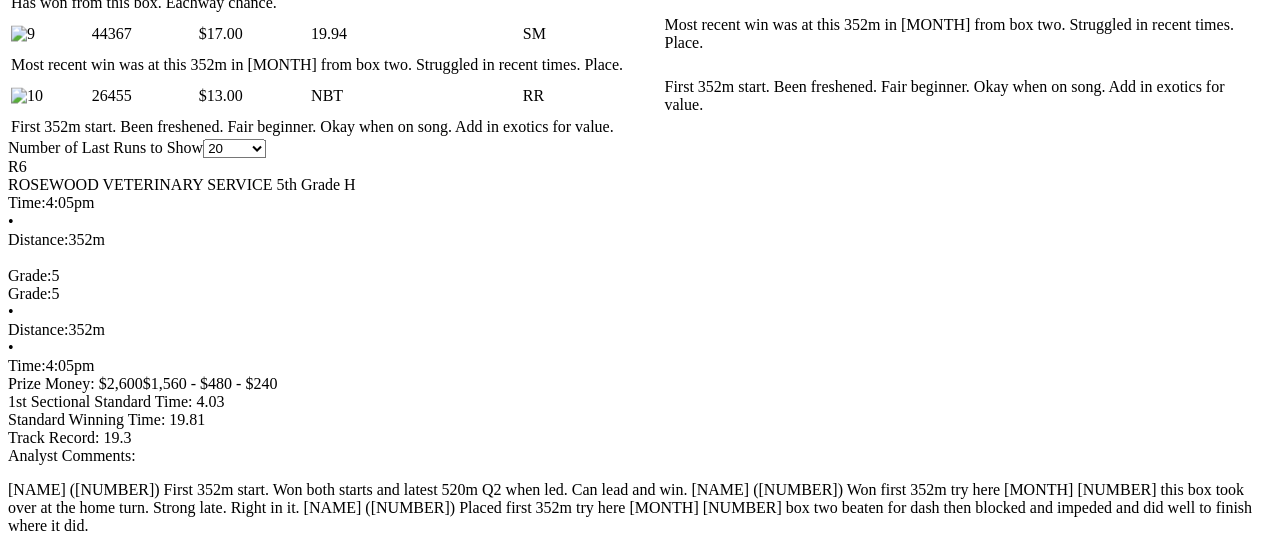 scroll, scrollTop: 1606, scrollLeft: 0, axis: vertical 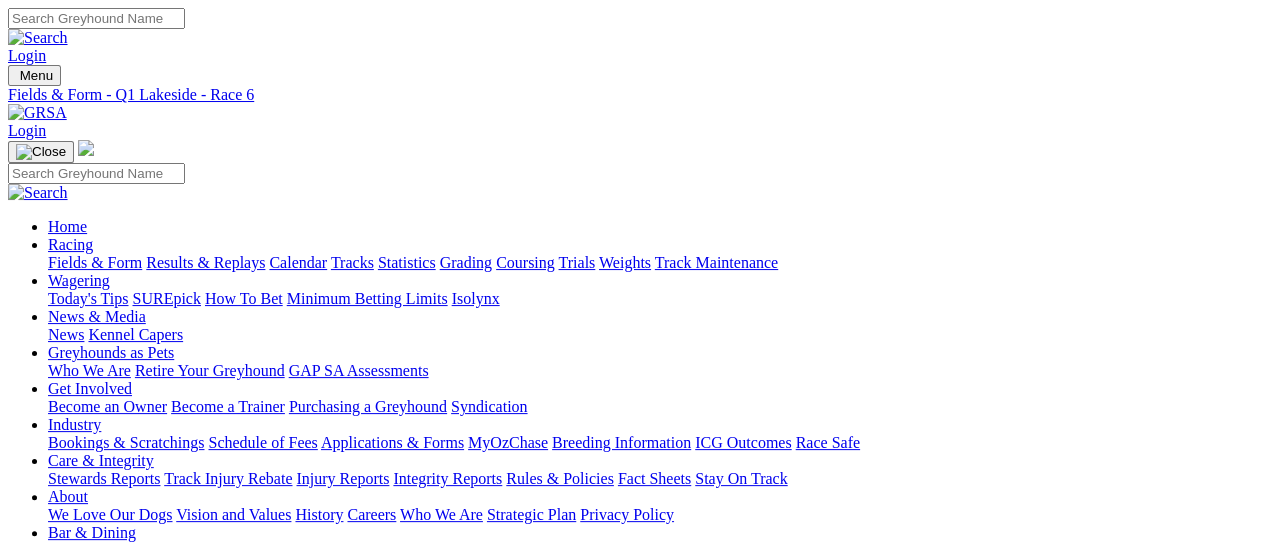 click on "5:07pm" at bounding box center (55, 862) 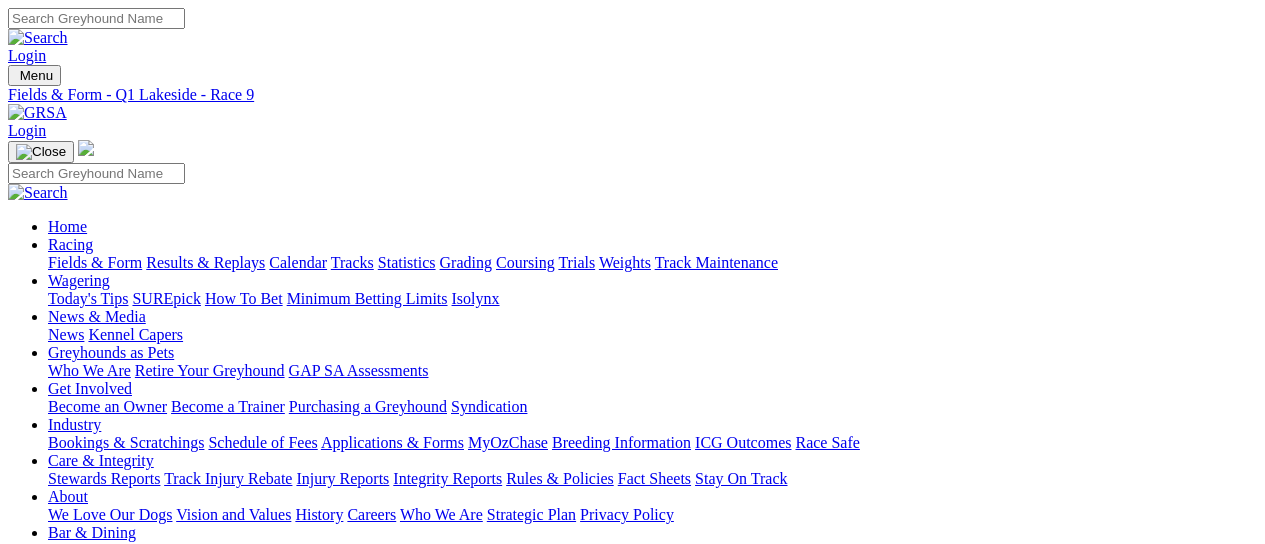scroll, scrollTop: 0, scrollLeft: 0, axis: both 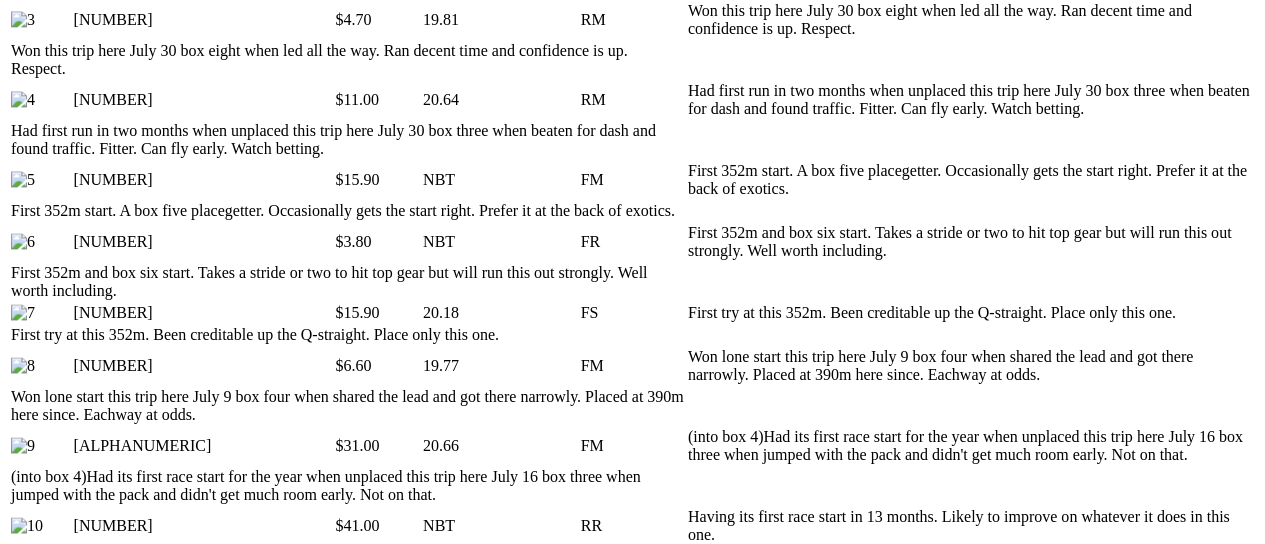 click on "COLLAPSE" at bounding box center [237, 1884] 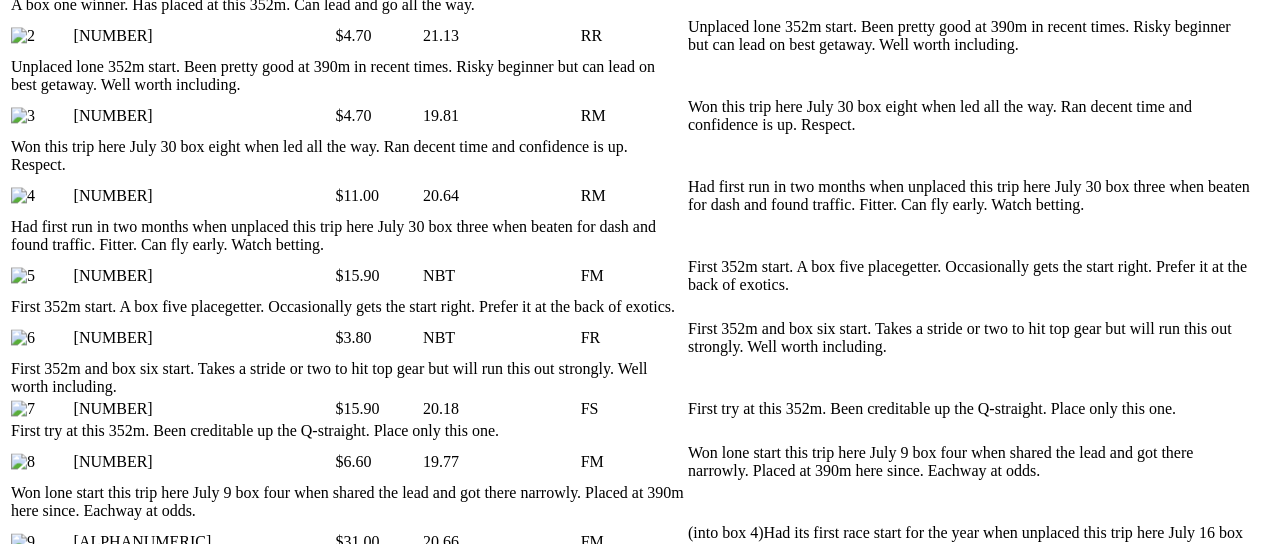 scroll, scrollTop: 1152, scrollLeft: 0, axis: vertical 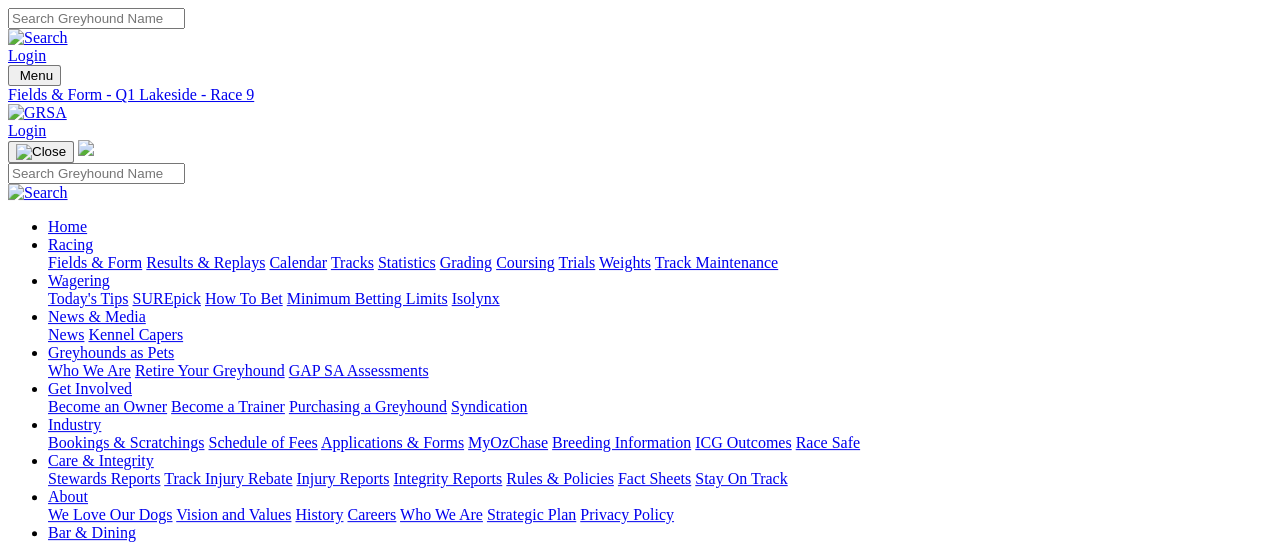 click on "R10" at bounding box center [21, 880] 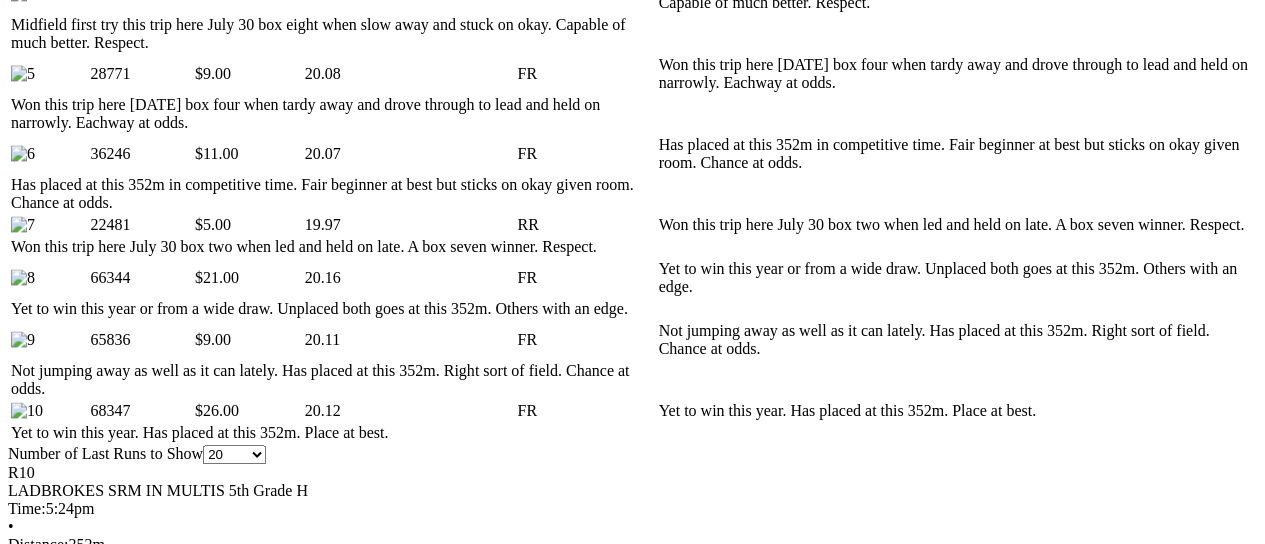 scroll, scrollTop: 1361, scrollLeft: 0, axis: vertical 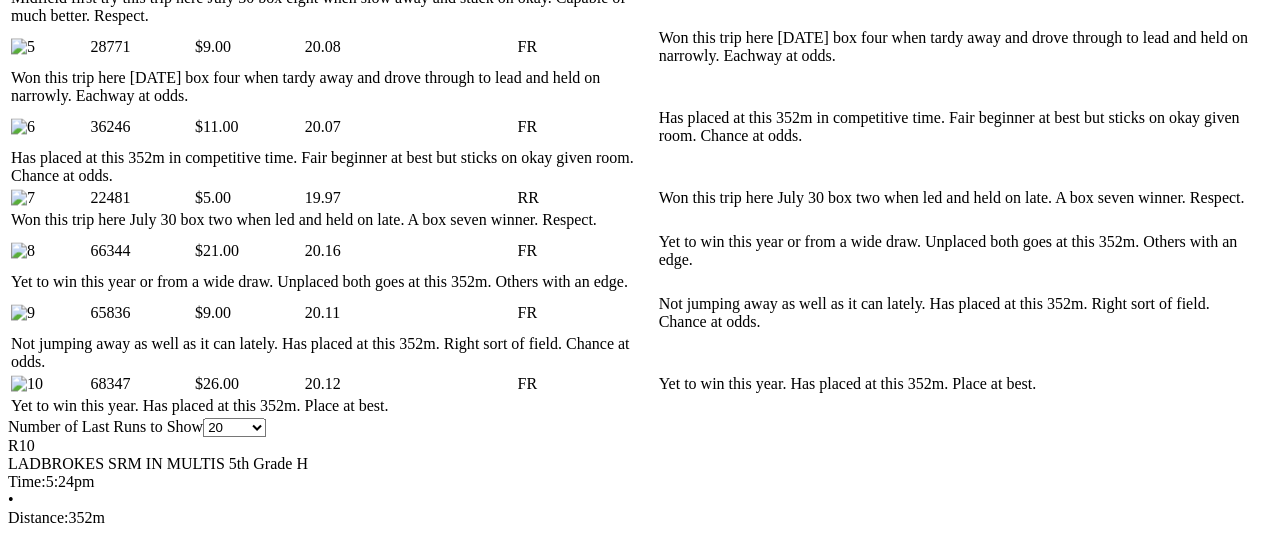 click on "COLLAPSE" at bounding box center [237, 1799] 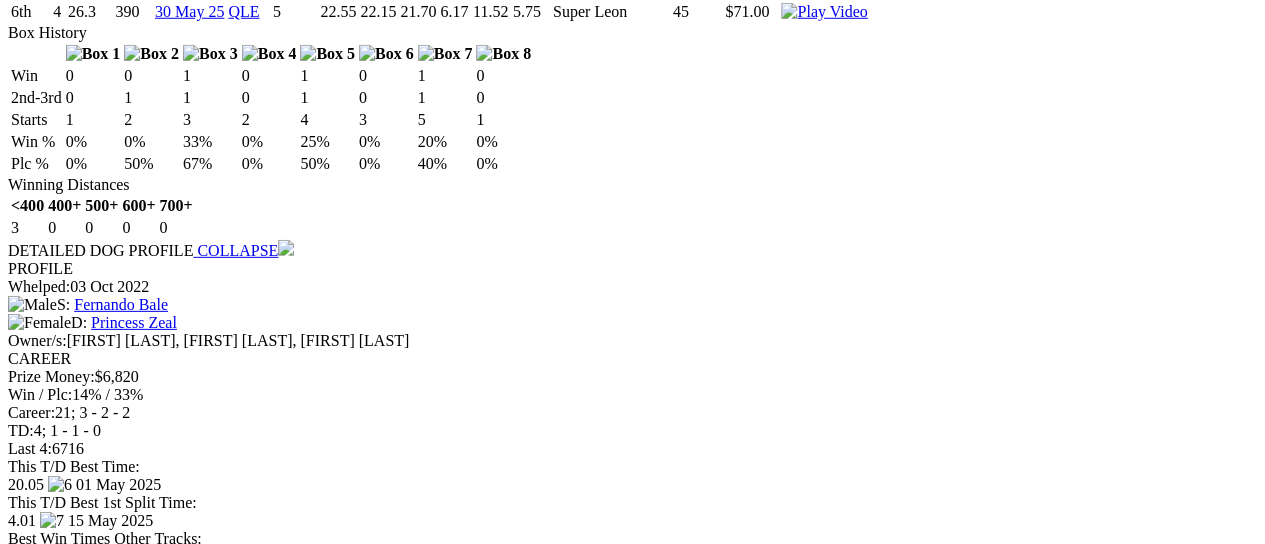 scroll, scrollTop: 2920, scrollLeft: 0, axis: vertical 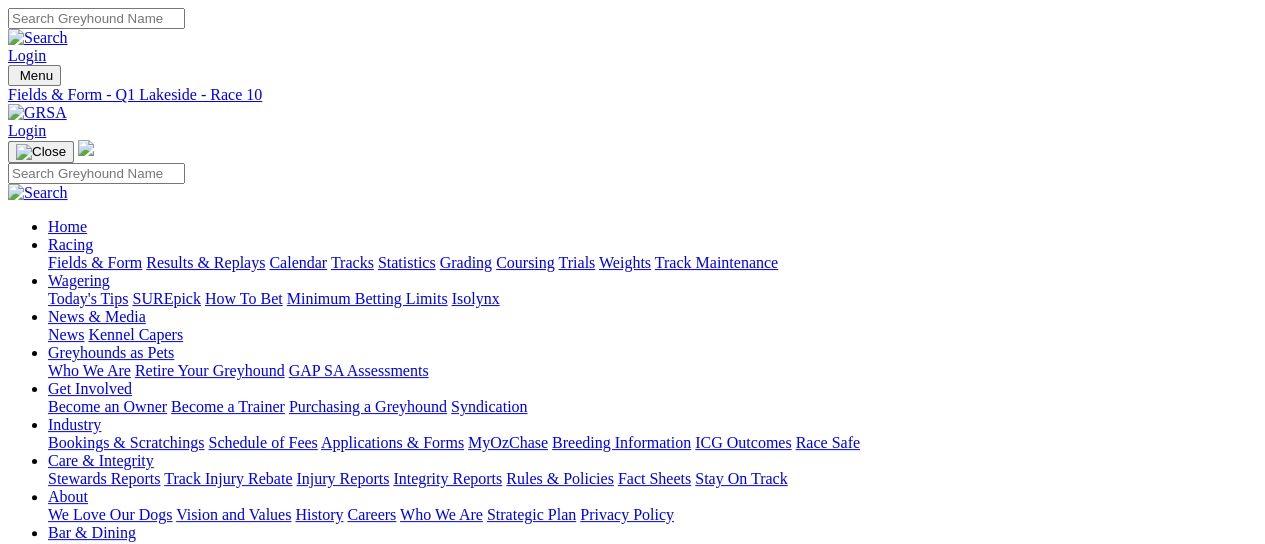 click on "5:47pm" at bounding box center [62, 898] 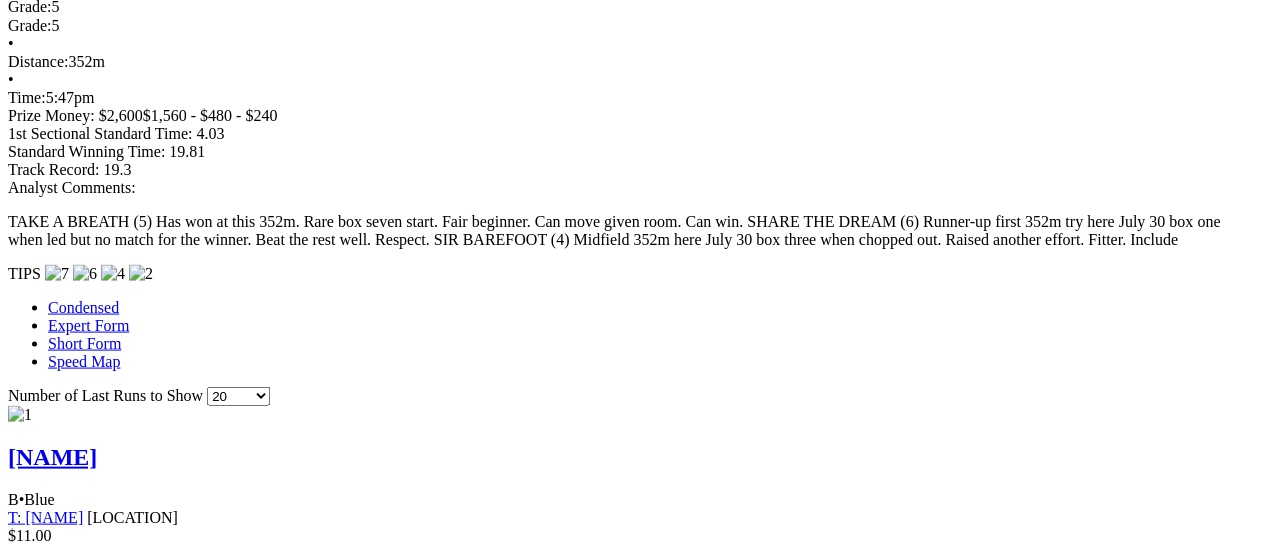 scroll, scrollTop: 1890, scrollLeft: 0, axis: vertical 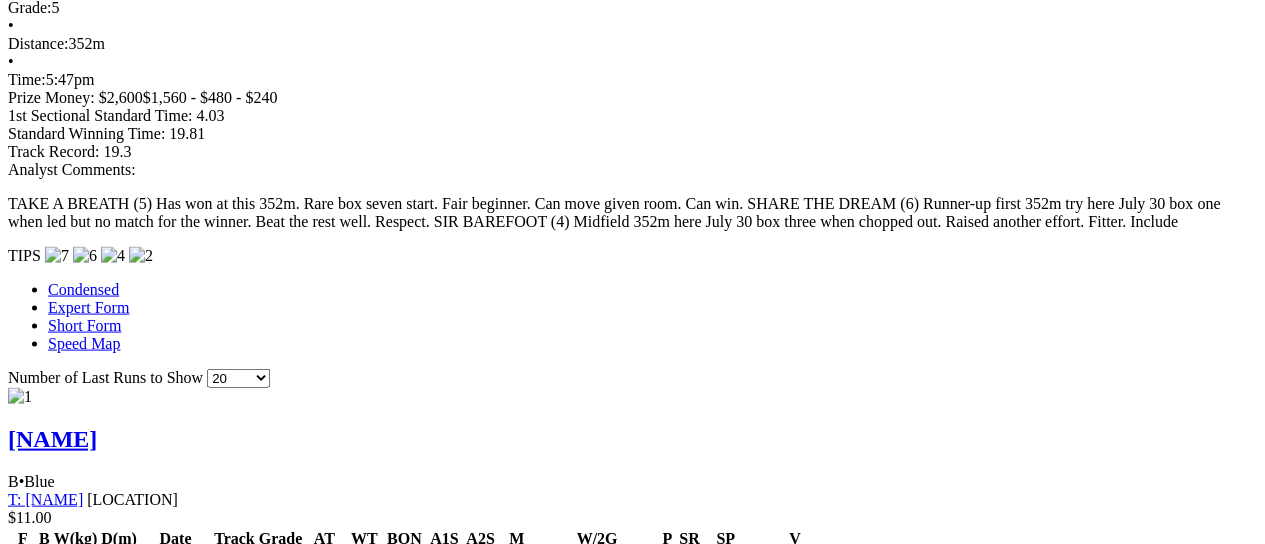 click at bounding box center (286, 2549) 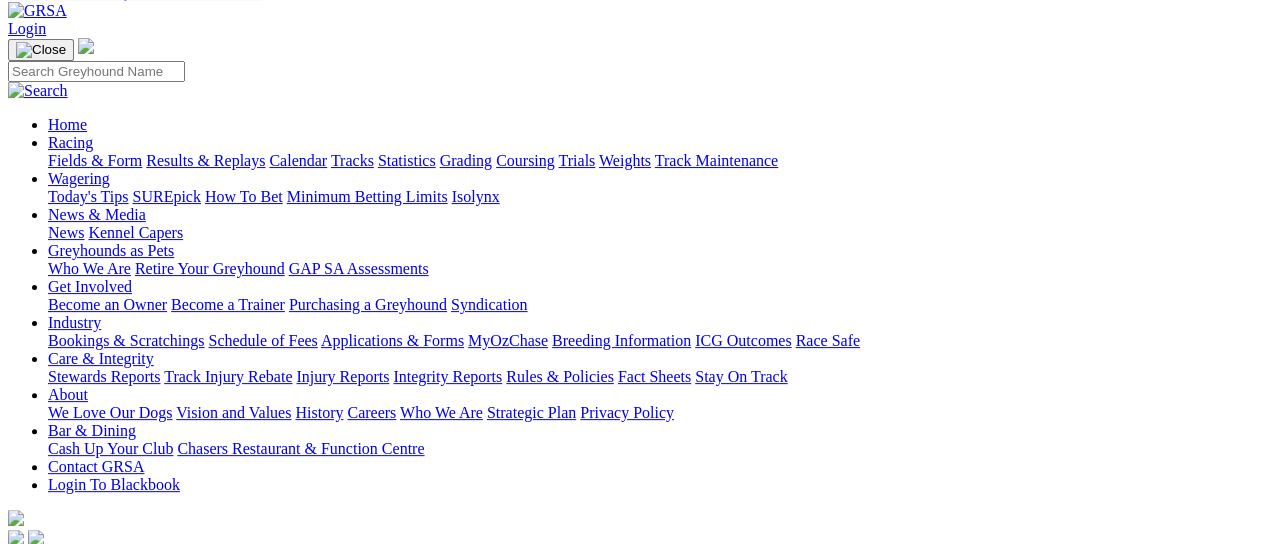 scroll, scrollTop: 0, scrollLeft: 0, axis: both 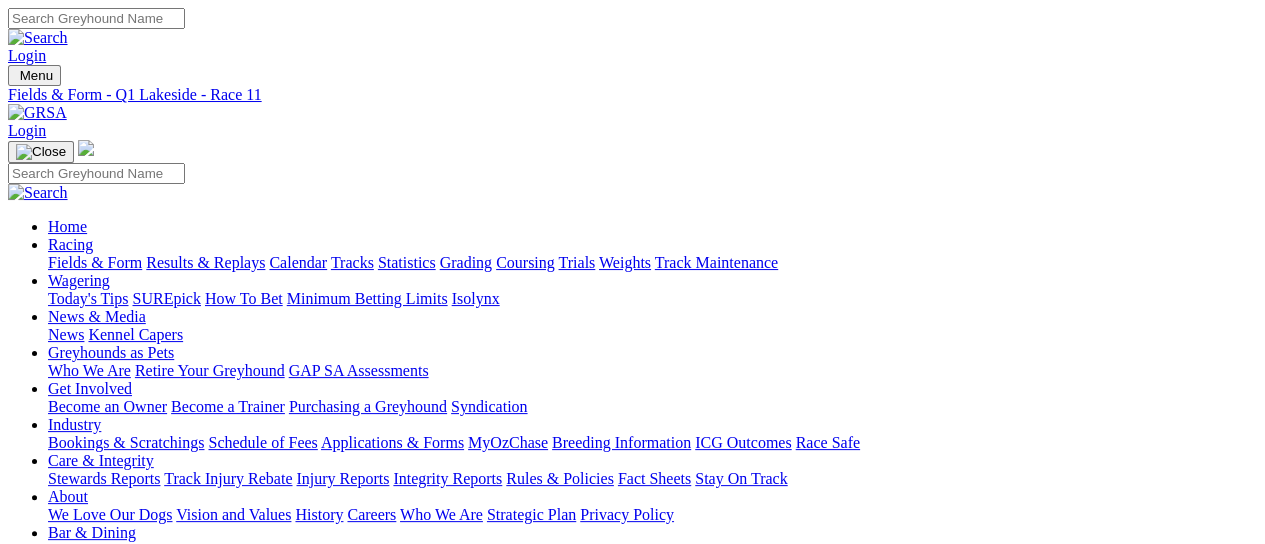 click on "R12
6:06pm" at bounding box center [632, 917] 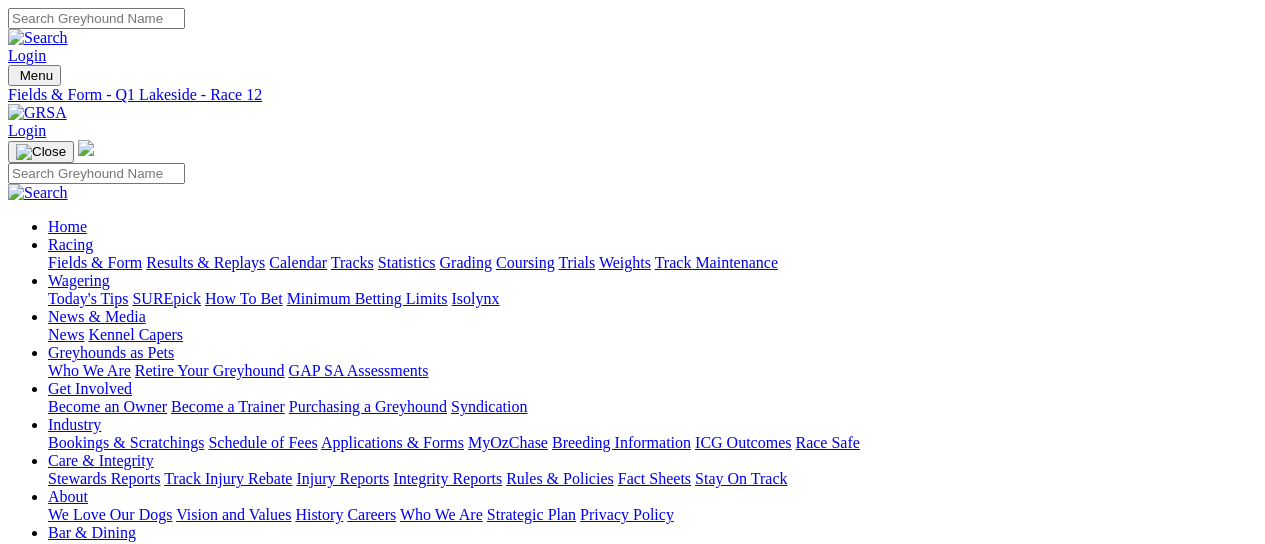 scroll, scrollTop: 0, scrollLeft: 0, axis: both 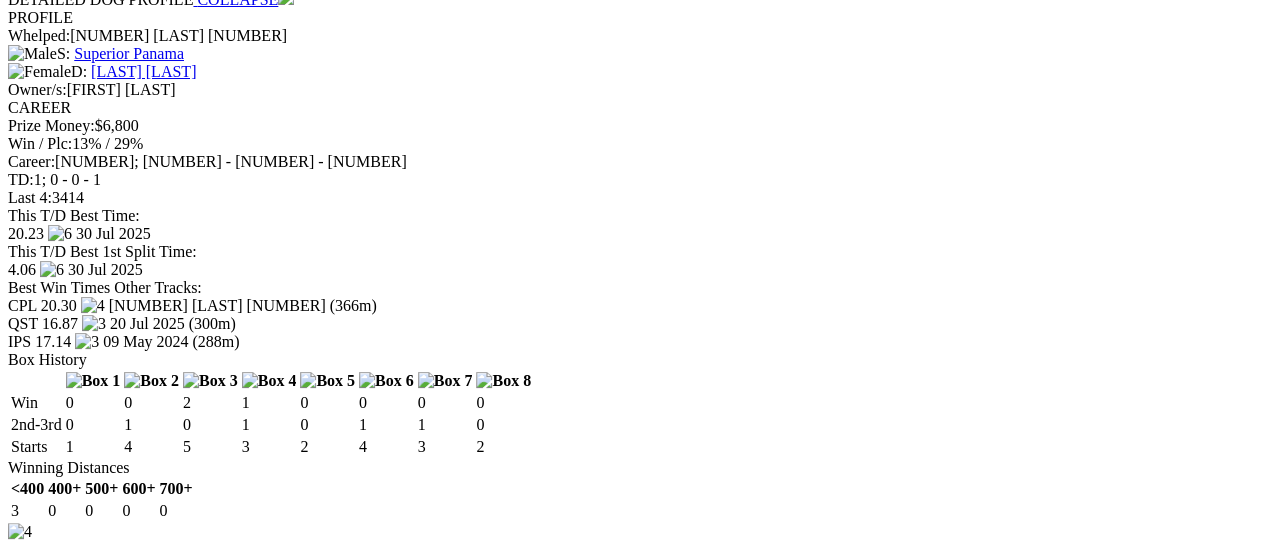 click on "COLLAPSE" at bounding box center [243, 9397] 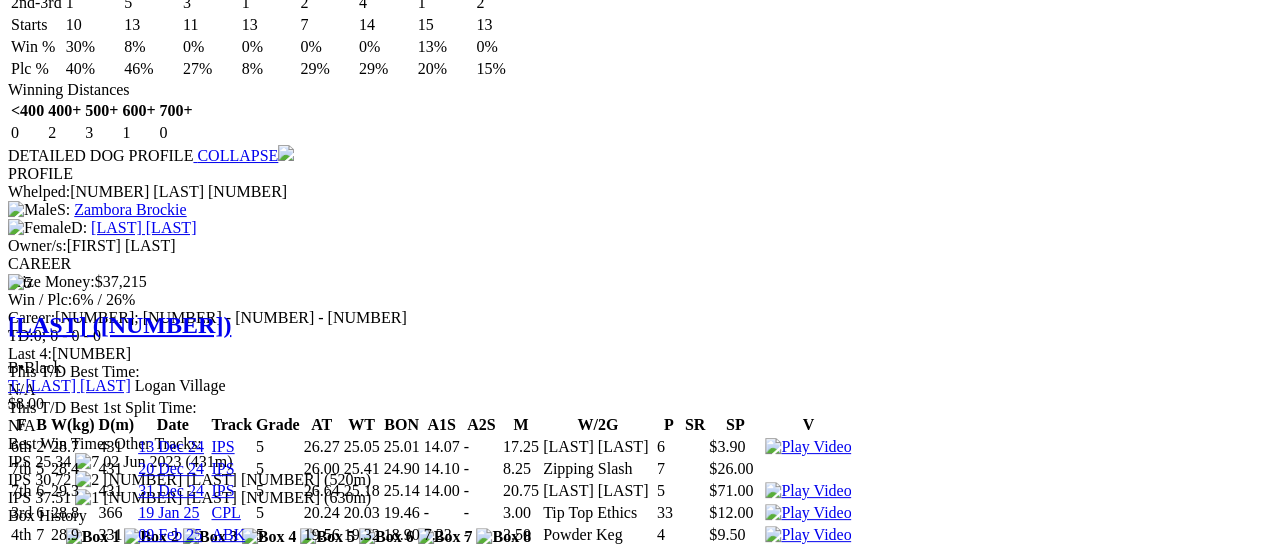 scroll, scrollTop: 6792, scrollLeft: 0, axis: vertical 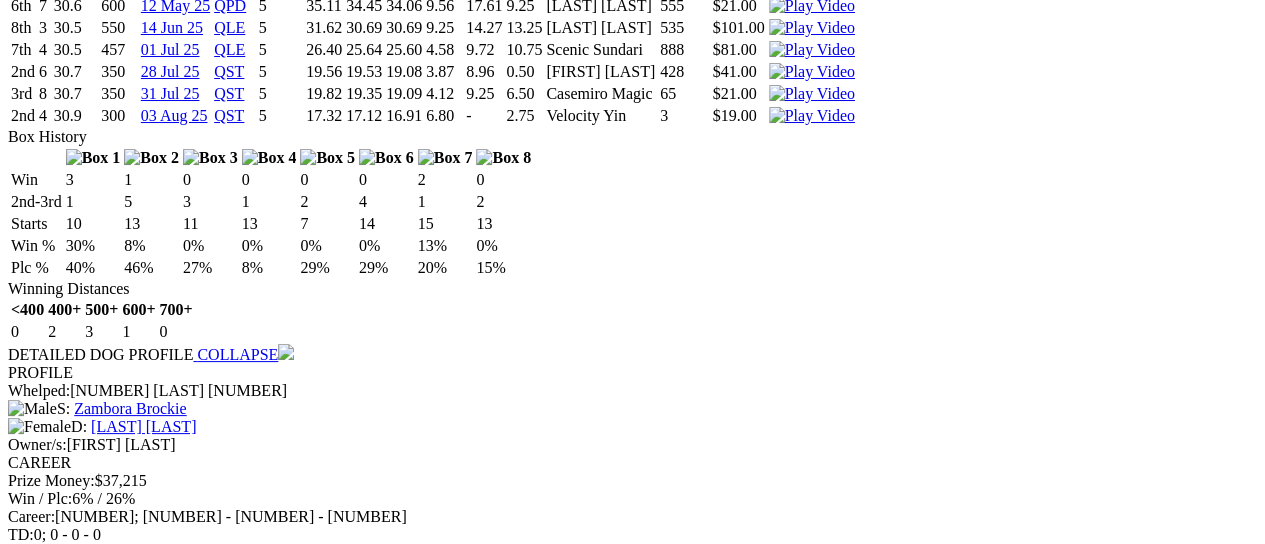 click at bounding box center [957, 8161] 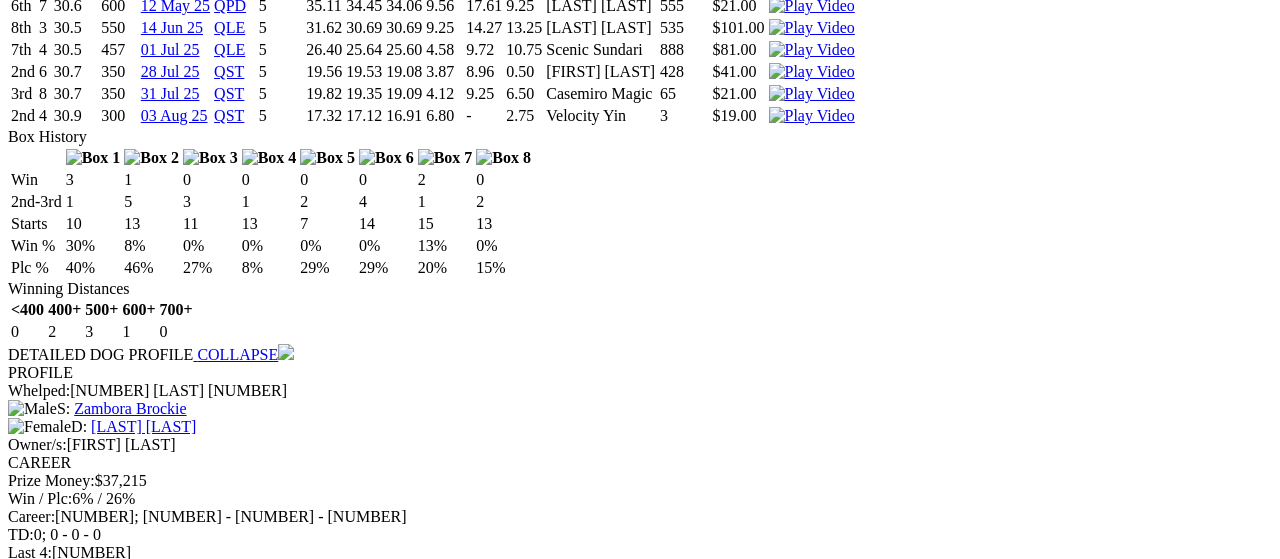 click on "Q1 Lakeside - Race 12" at bounding box center [632, 35192] 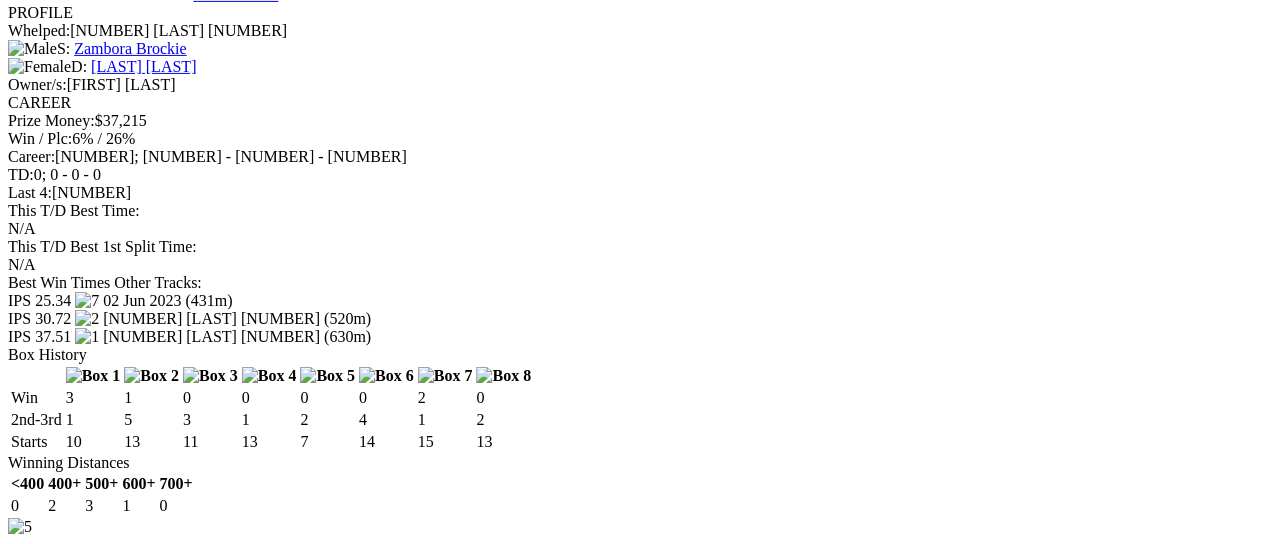 scroll, scrollTop: 0, scrollLeft: 0, axis: both 